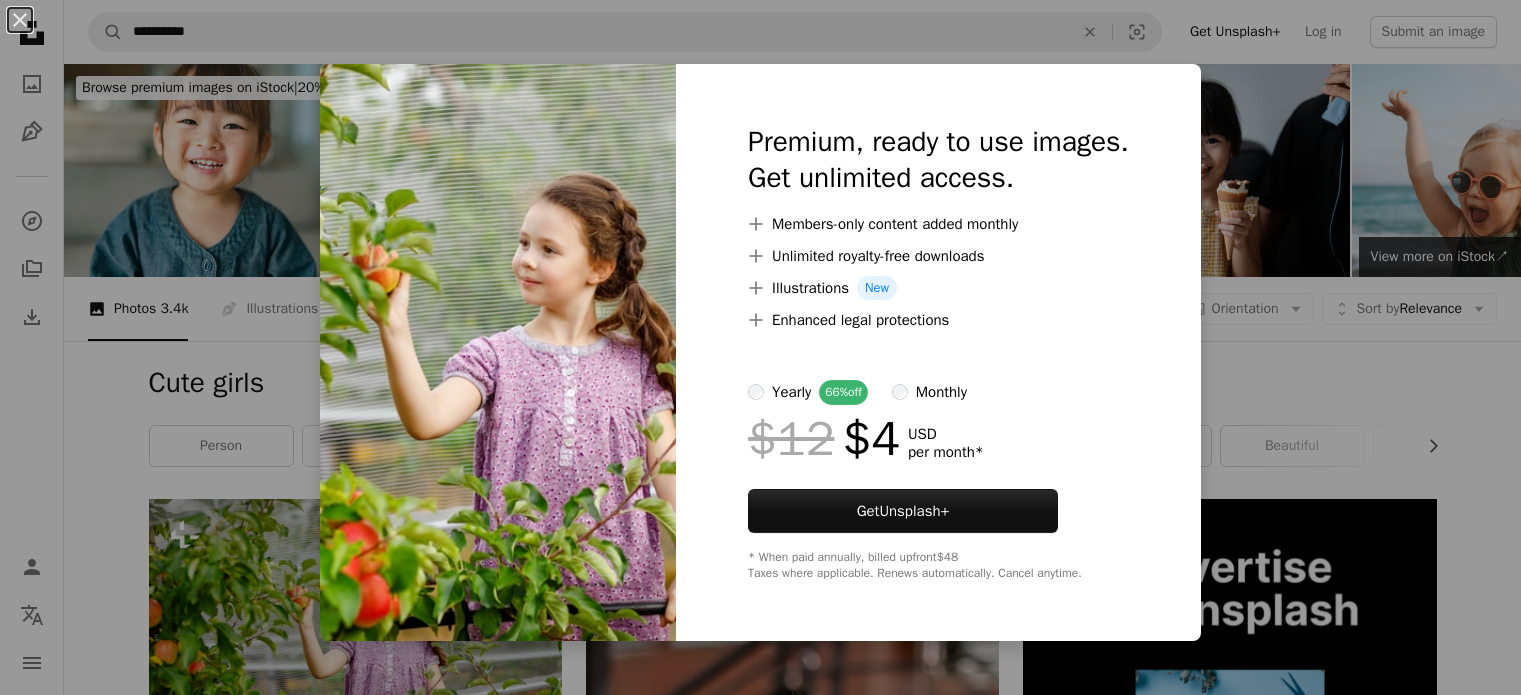 scroll, scrollTop: 141, scrollLeft: 0, axis: vertical 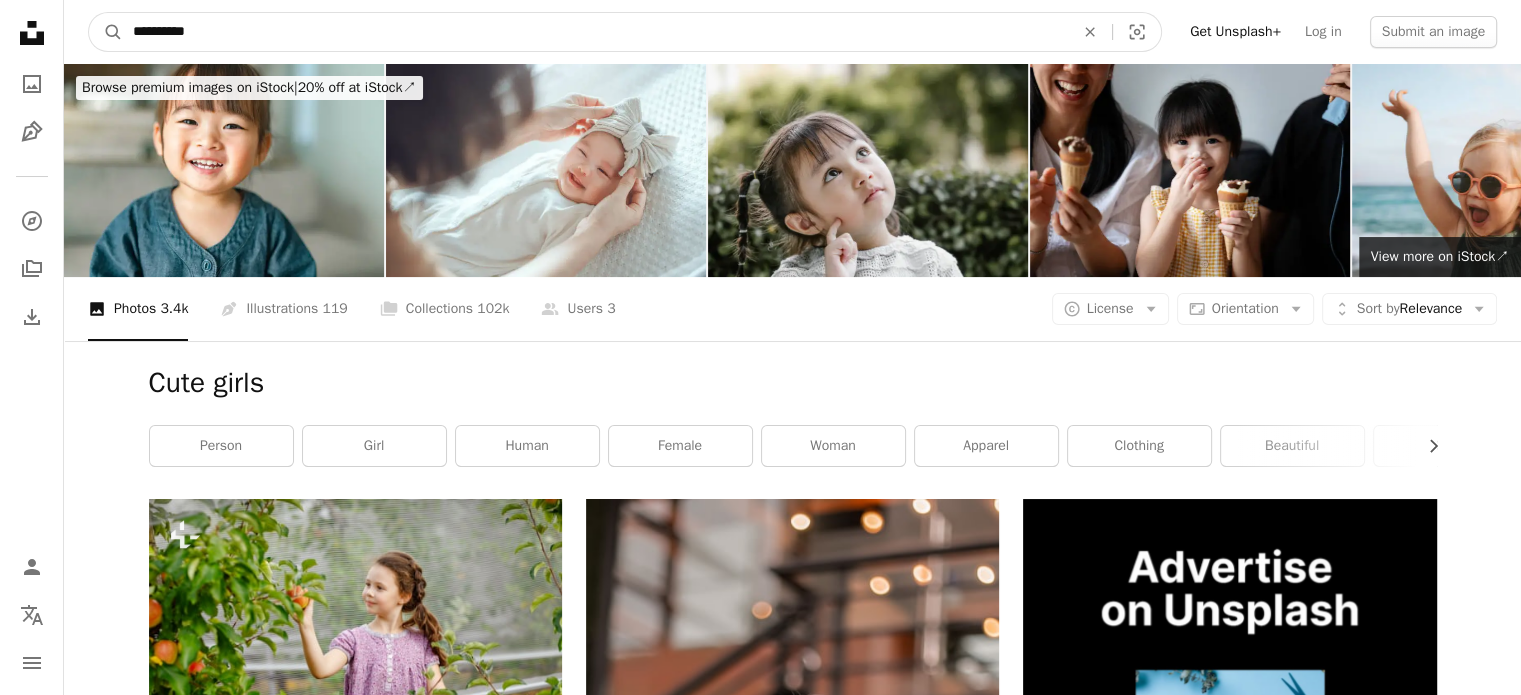 click on "**********" at bounding box center [595, 32] 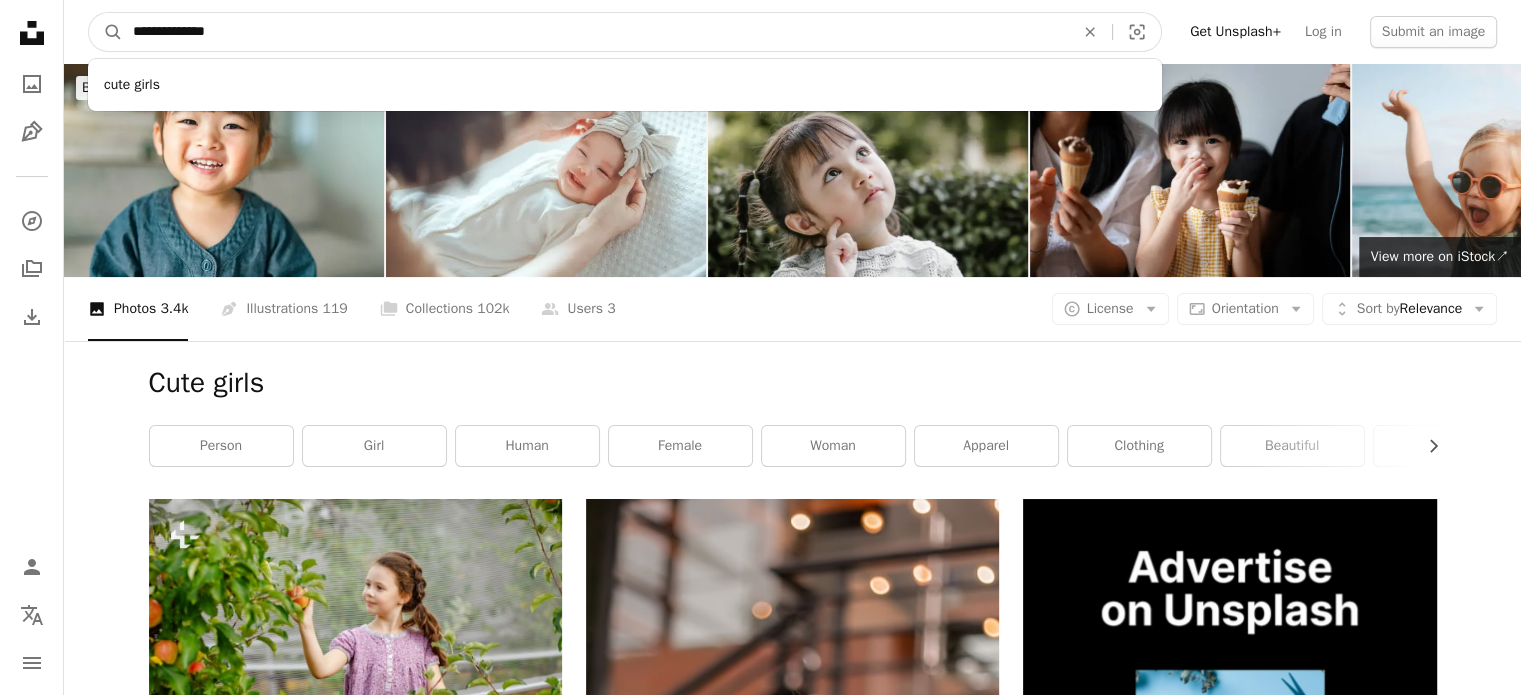 type on "**********" 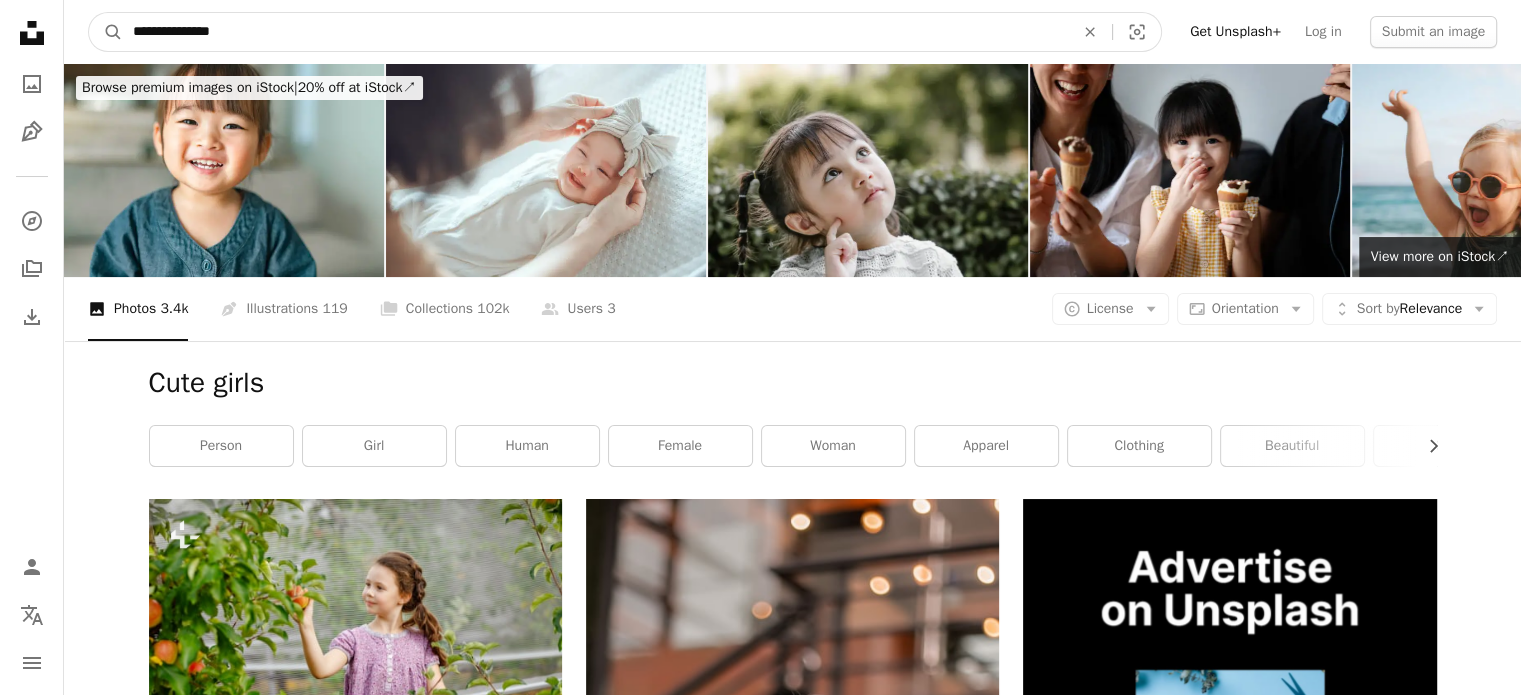 click on "A magnifying glass" at bounding box center [106, 32] 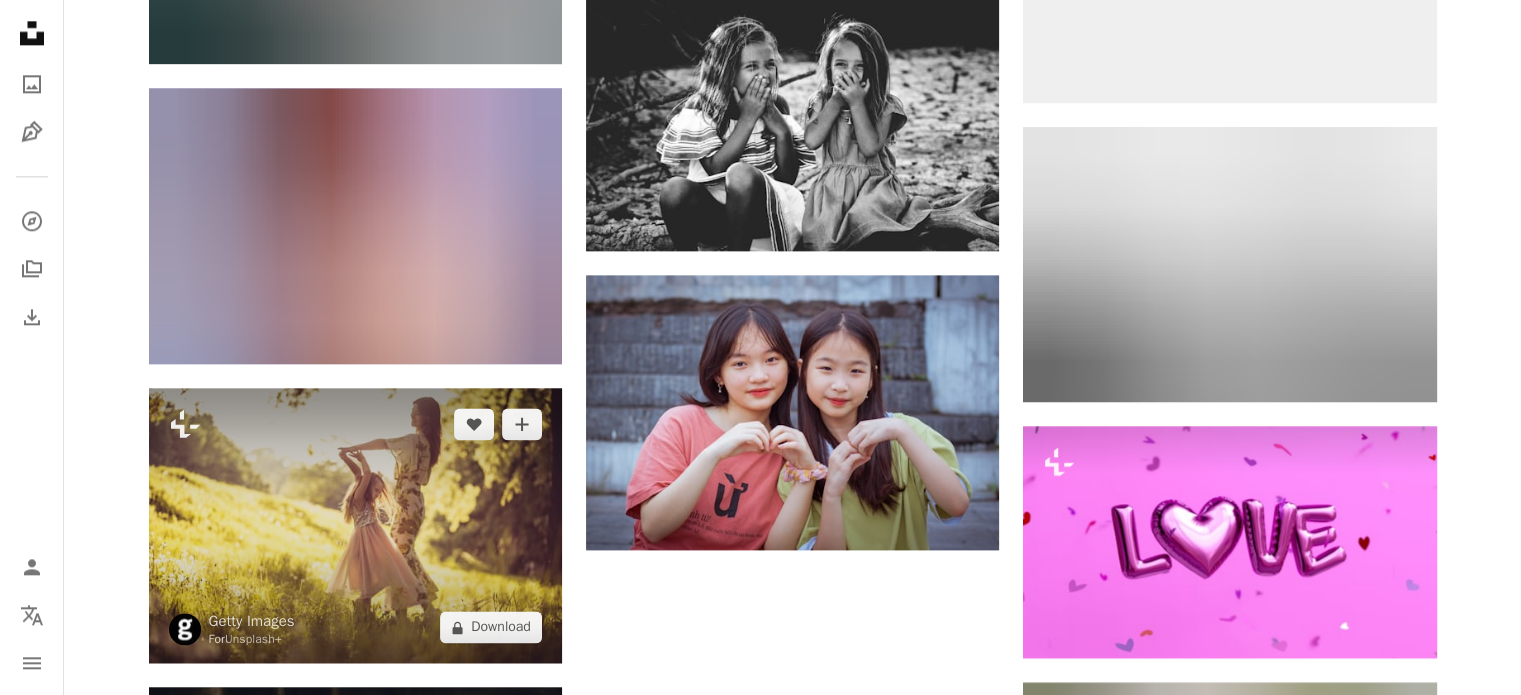 scroll, scrollTop: 2800, scrollLeft: 0, axis: vertical 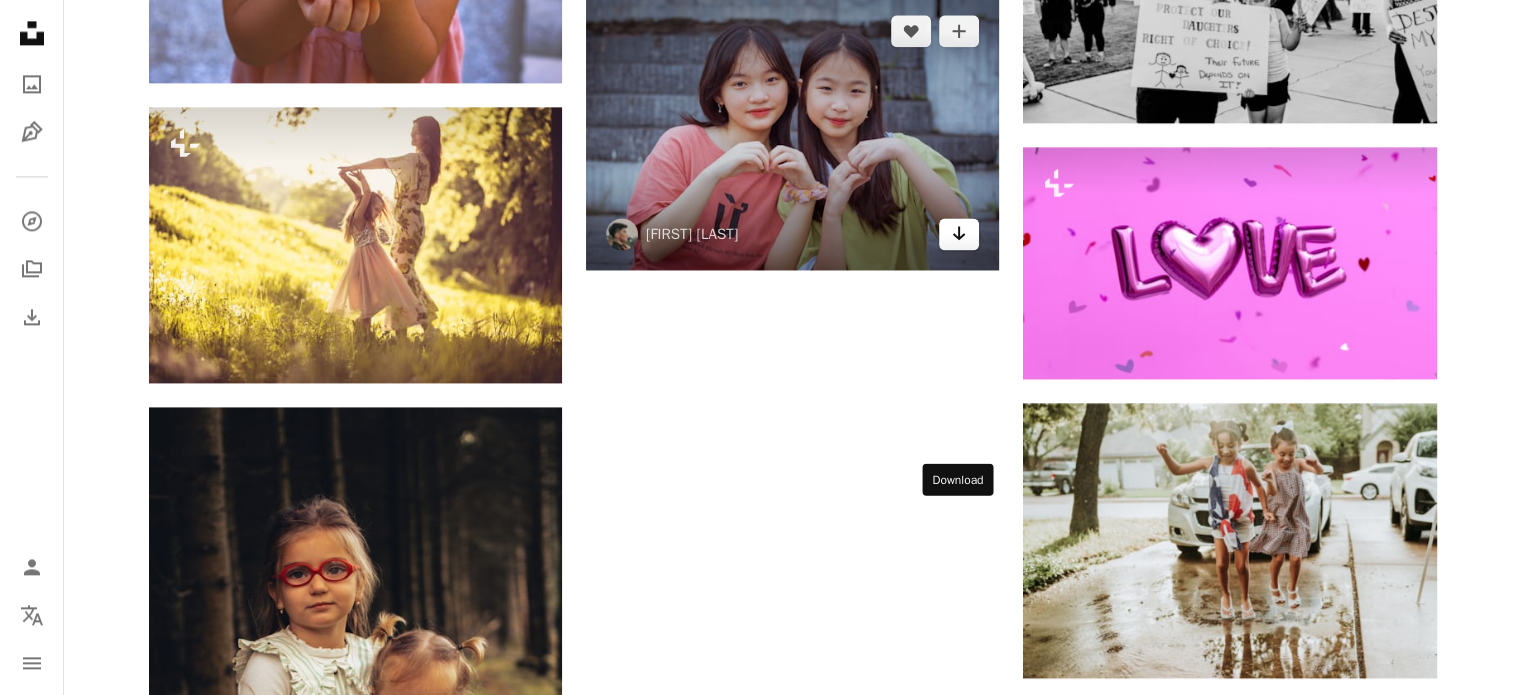 click 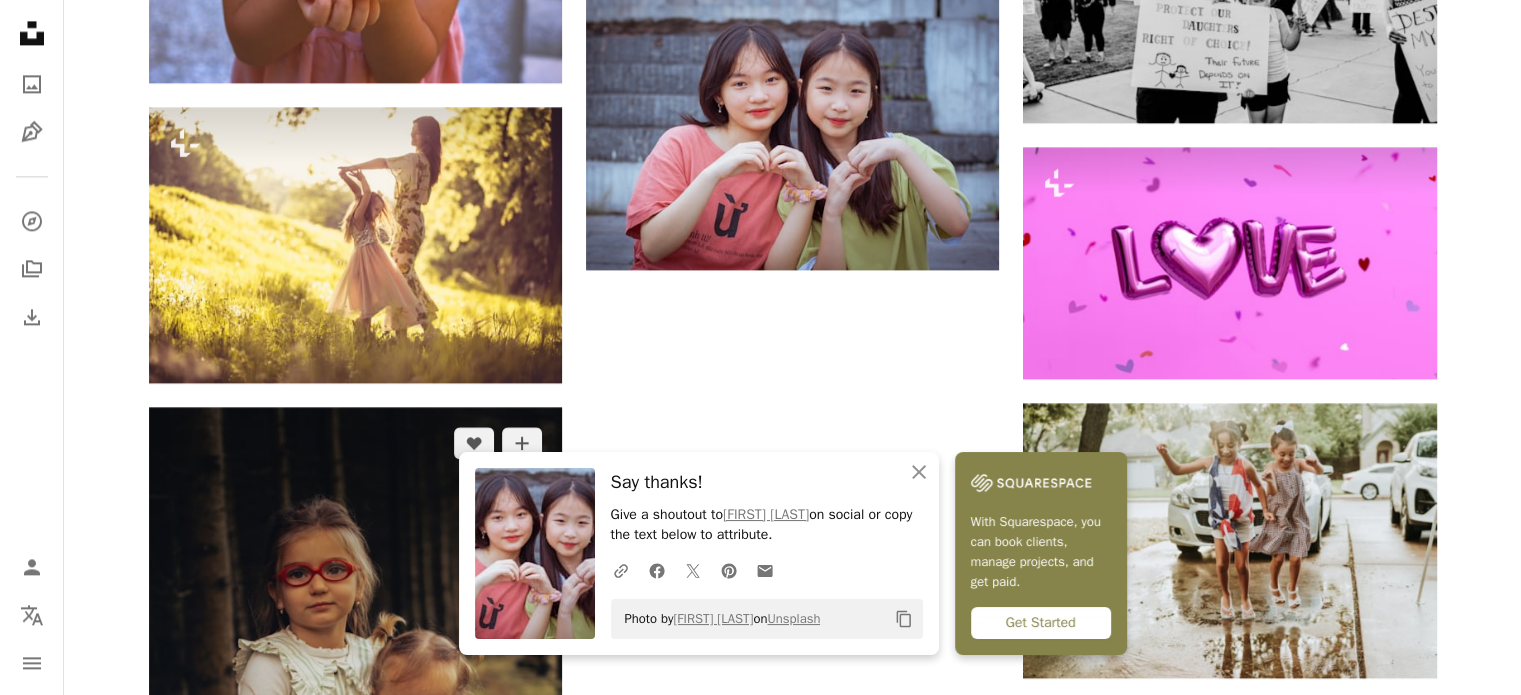 scroll, scrollTop: 3200, scrollLeft: 0, axis: vertical 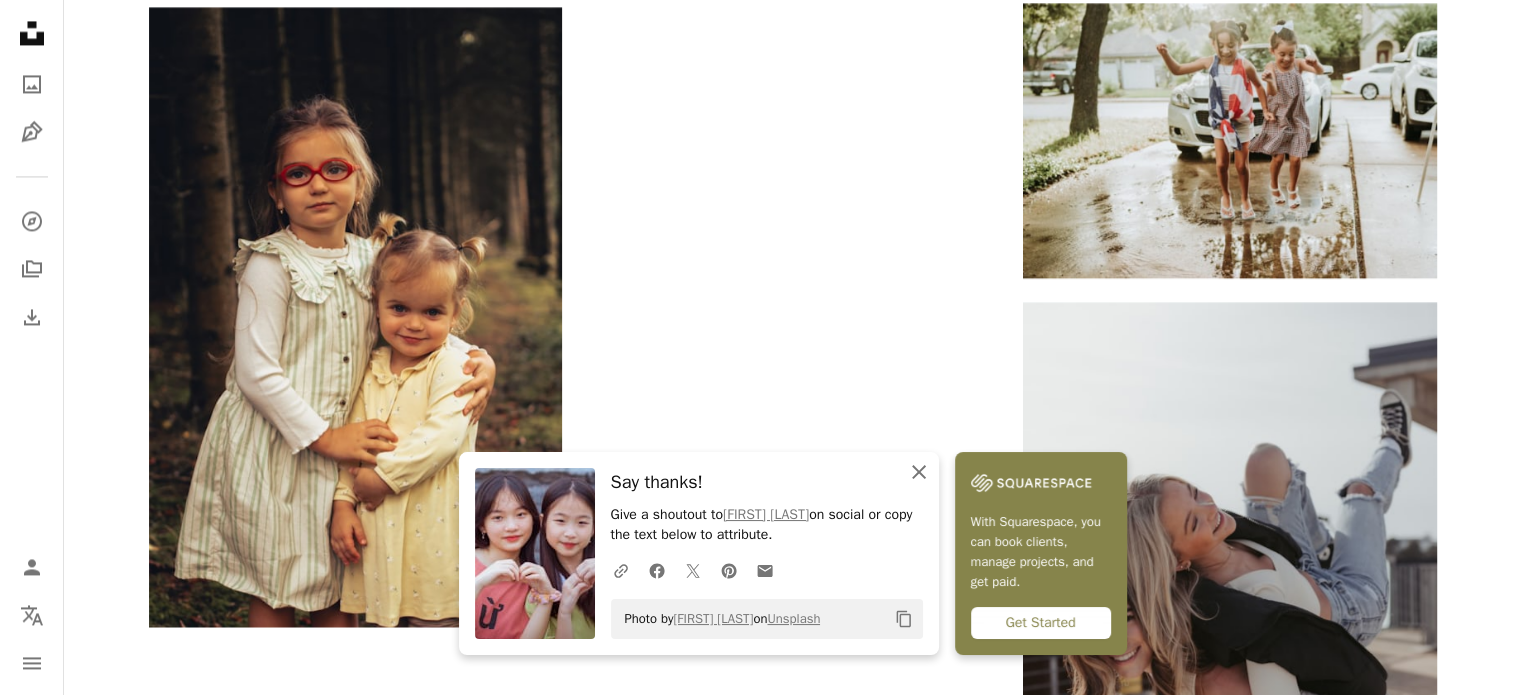 click on "An X shape" 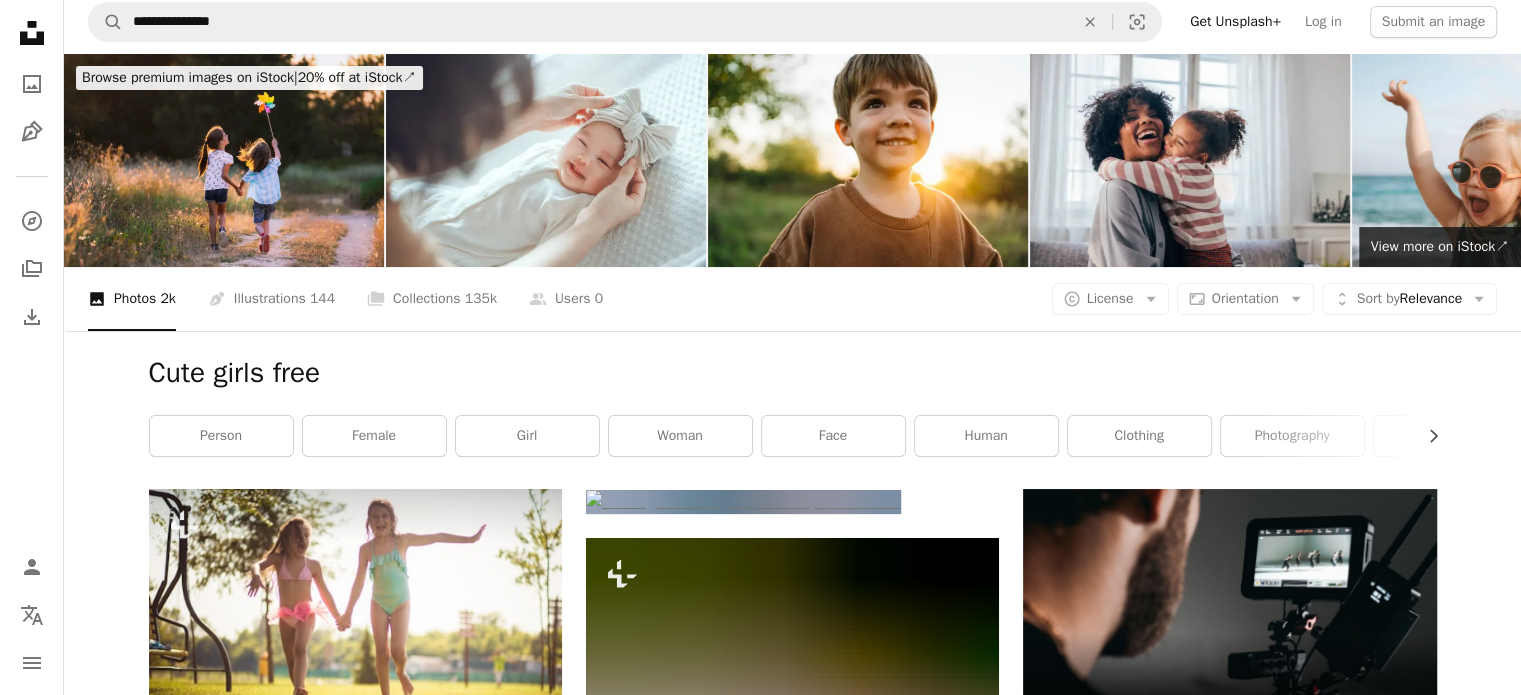 scroll, scrollTop: 0, scrollLeft: 0, axis: both 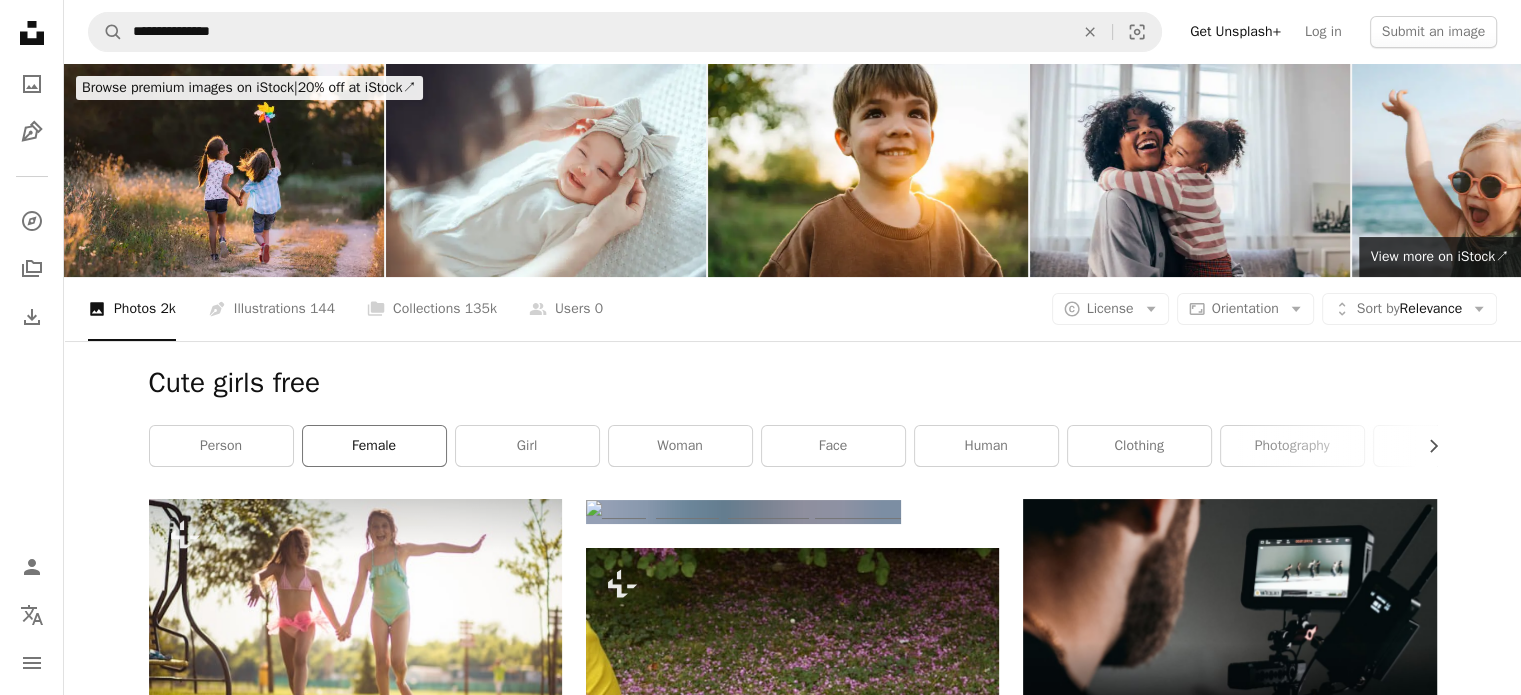 click on "female" at bounding box center [374, 446] 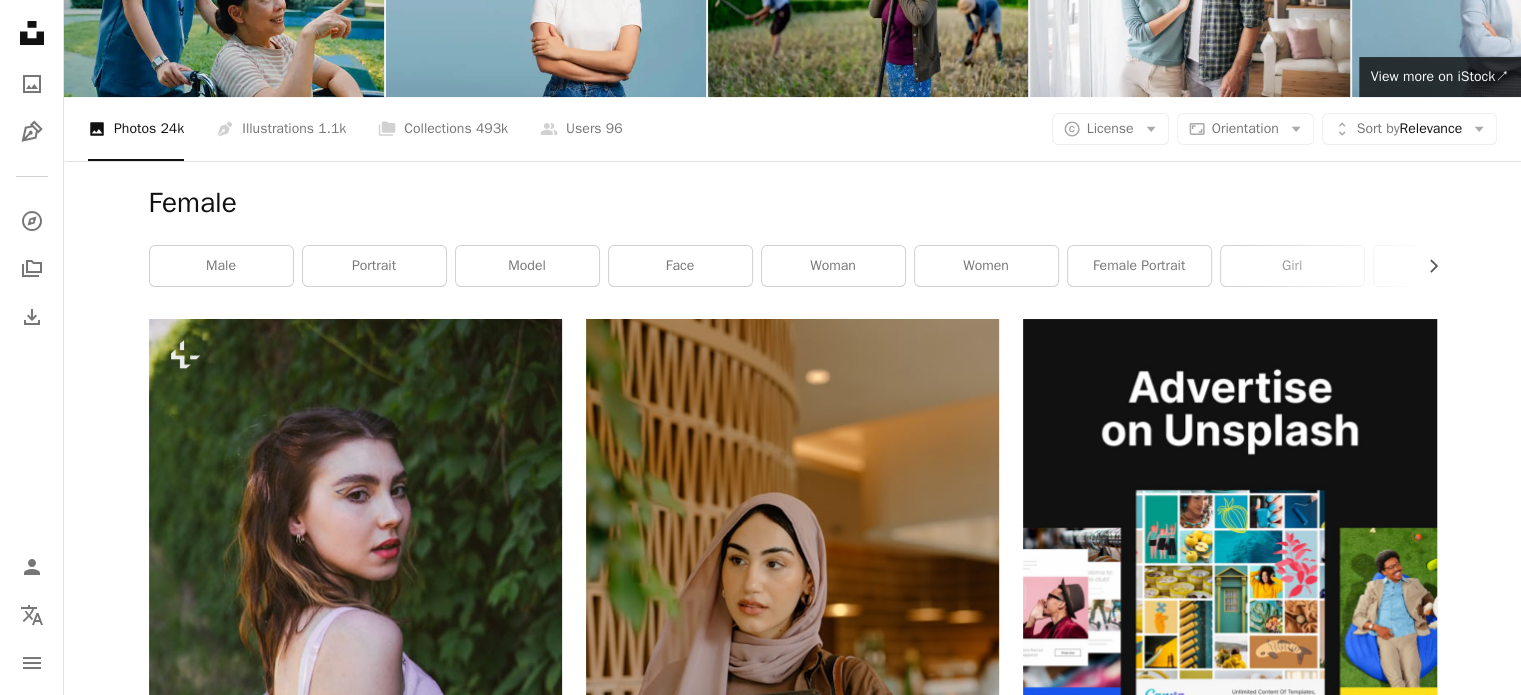 scroll, scrollTop: 0, scrollLeft: 0, axis: both 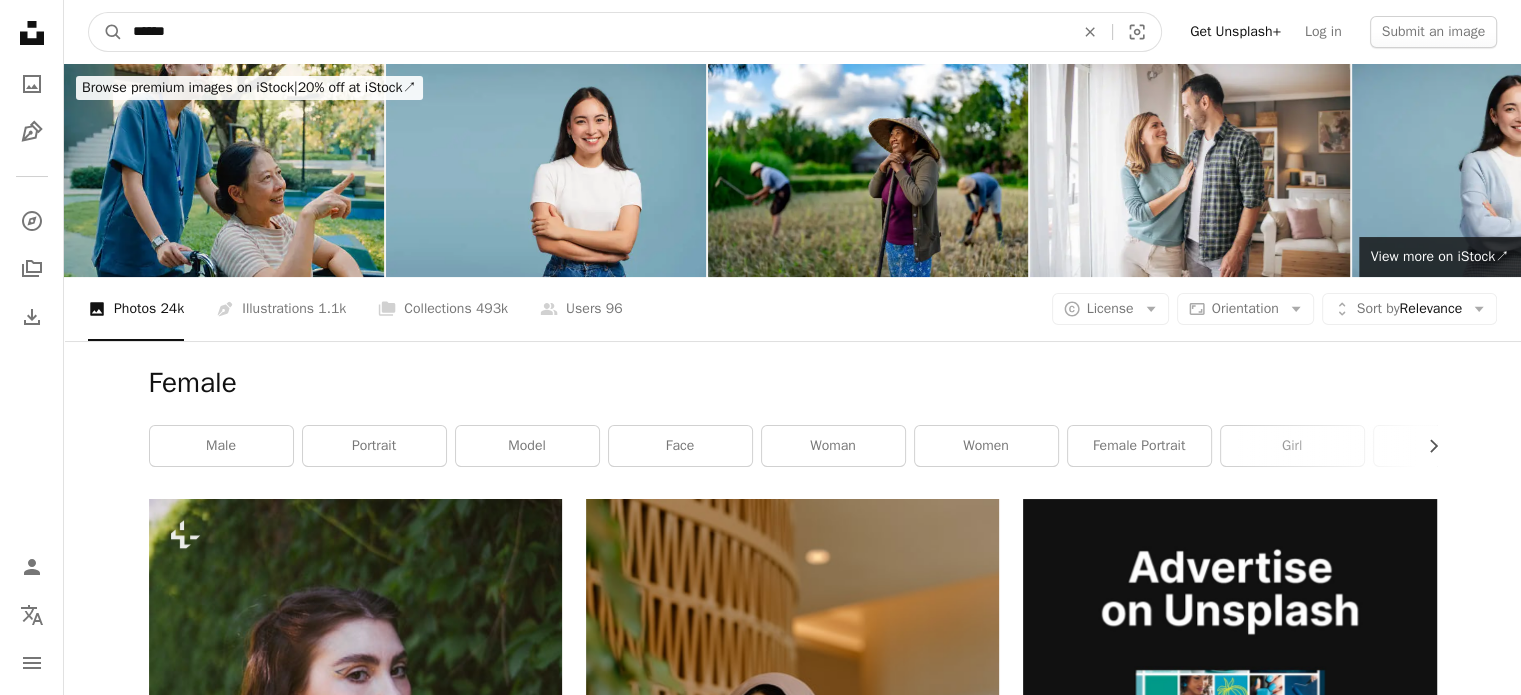 click on "******" at bounding box center (595, 32) 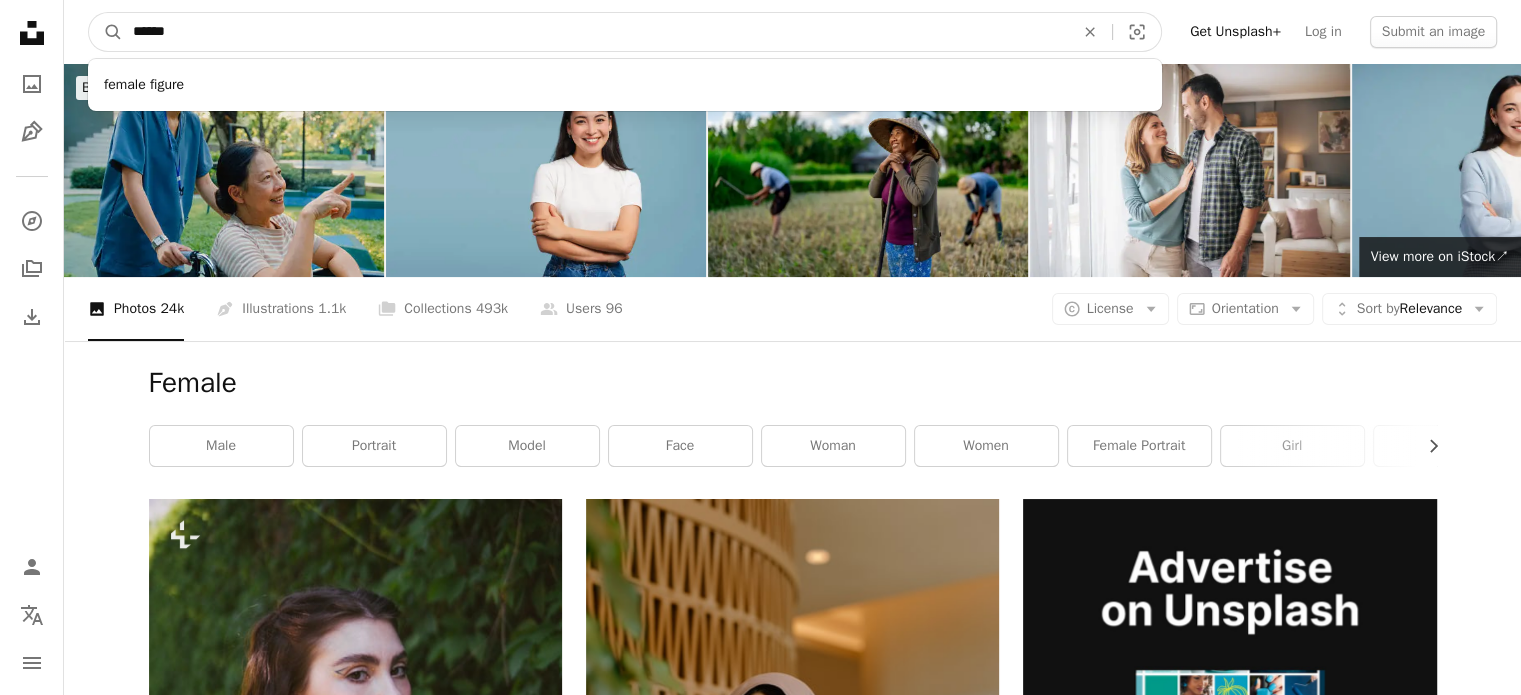 drag, startPoint x: 211, startPoint y: 35, endPoint x: 83, endPoint y: 23, distance: 128.56126 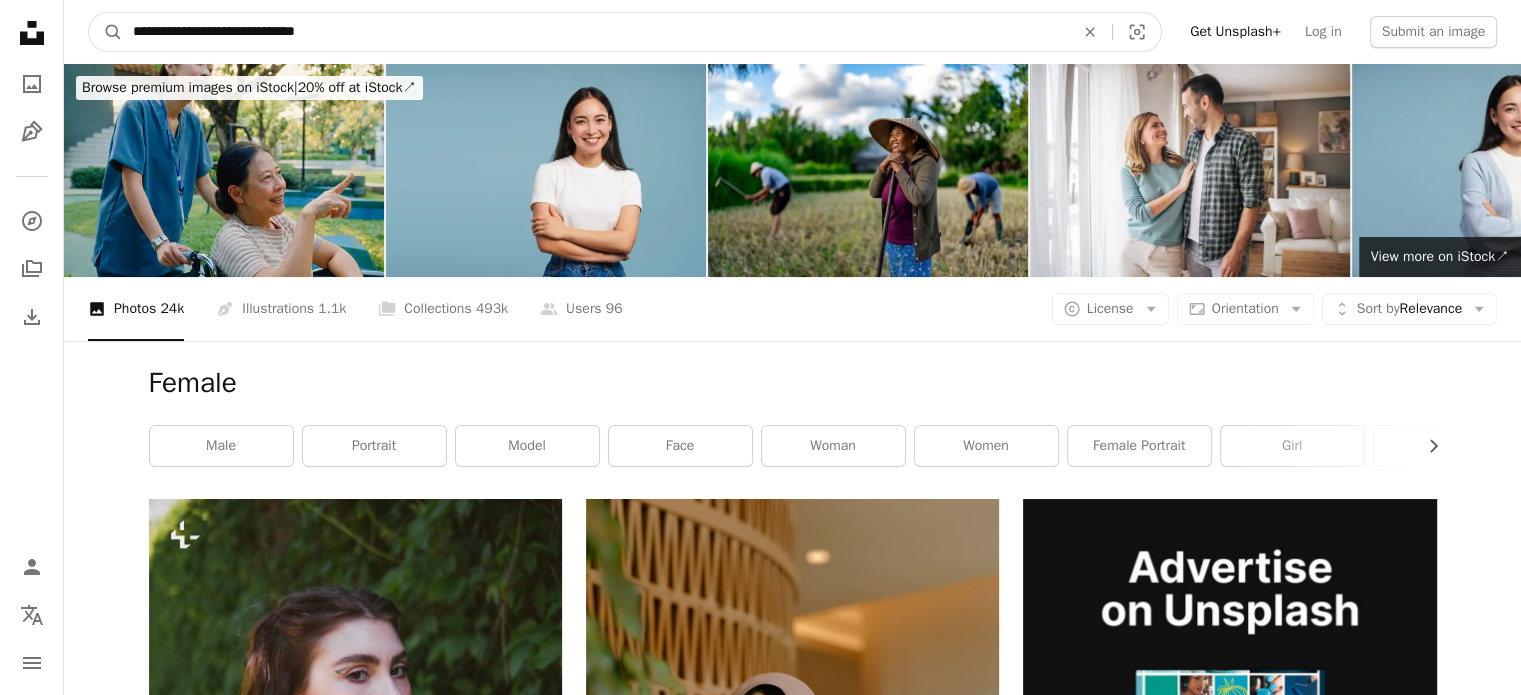 click on "A magnifying glass" at bounding box center [106, 32] 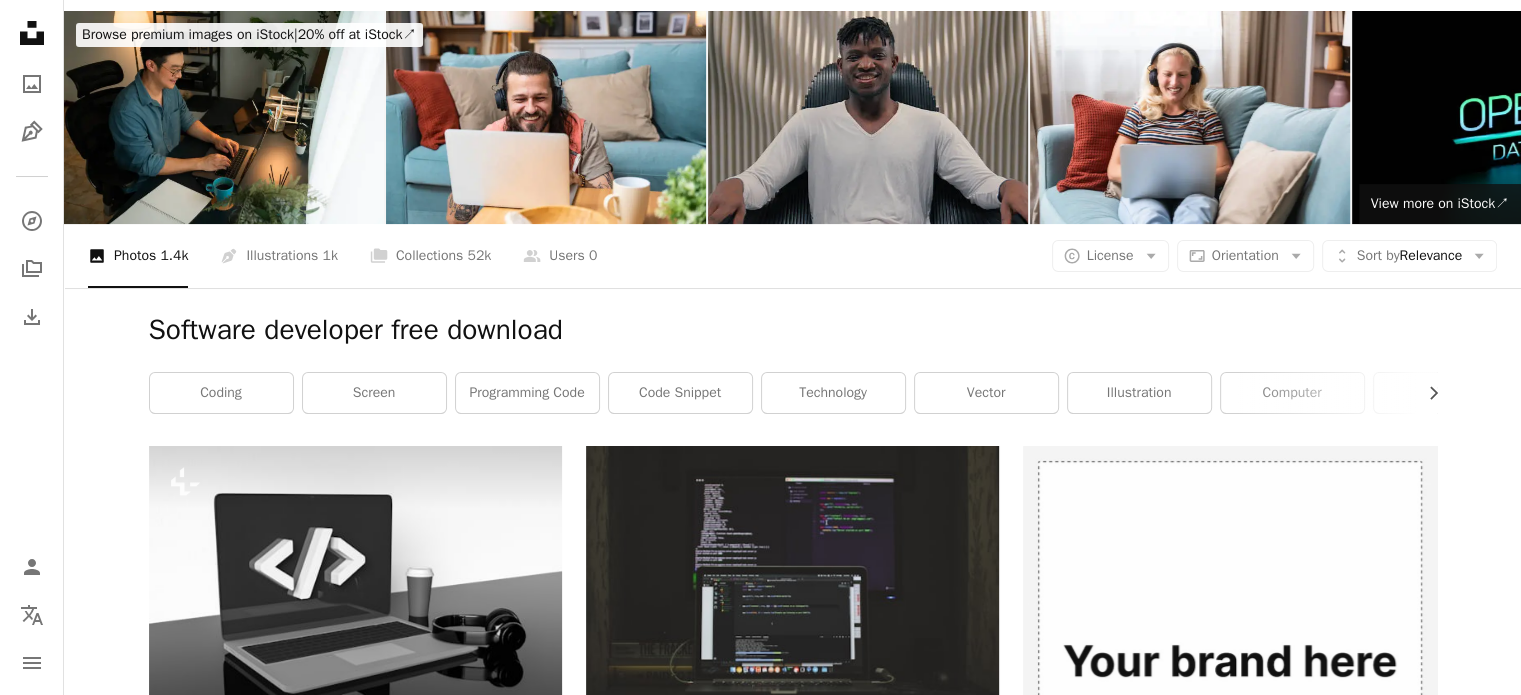 scroll, scrollTop: 0, scrollLeft: 0, axis: both 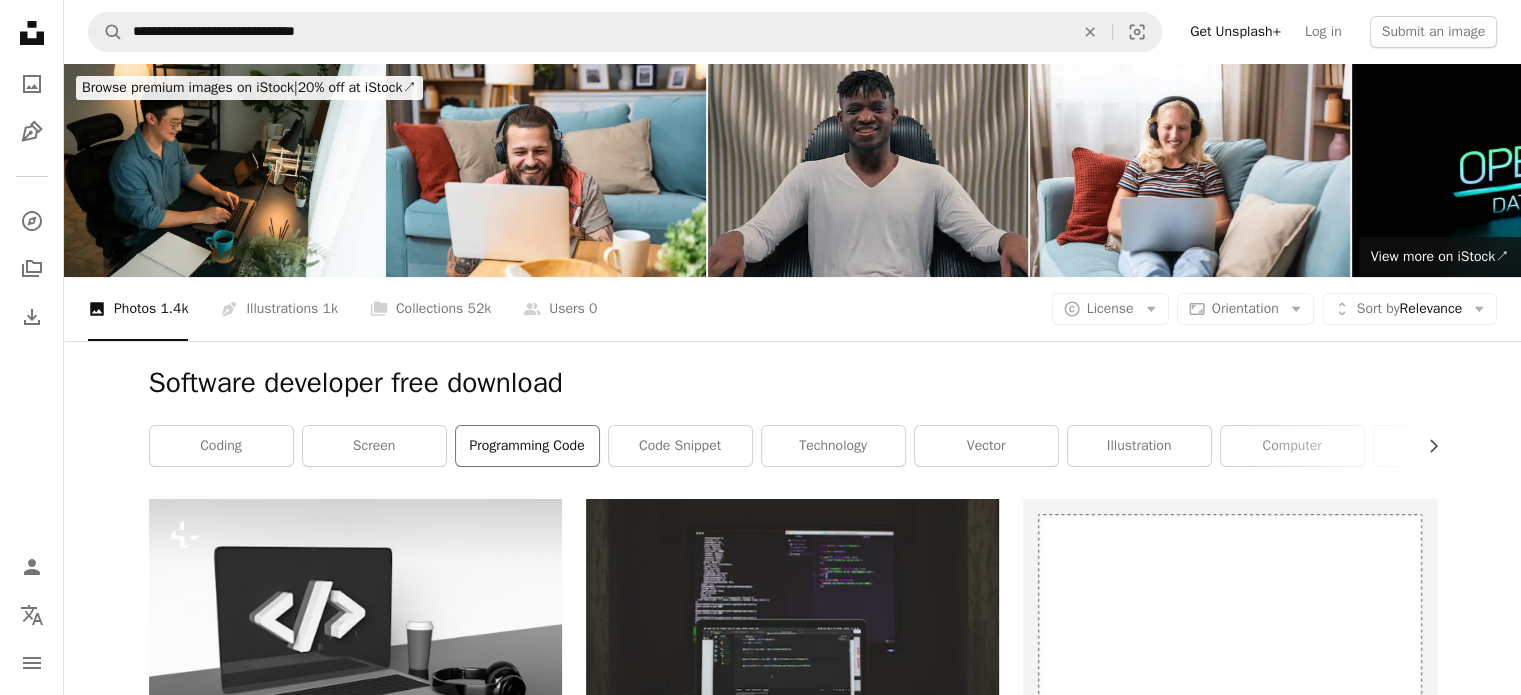 click on "programming code" at bounding box center (527, 446) 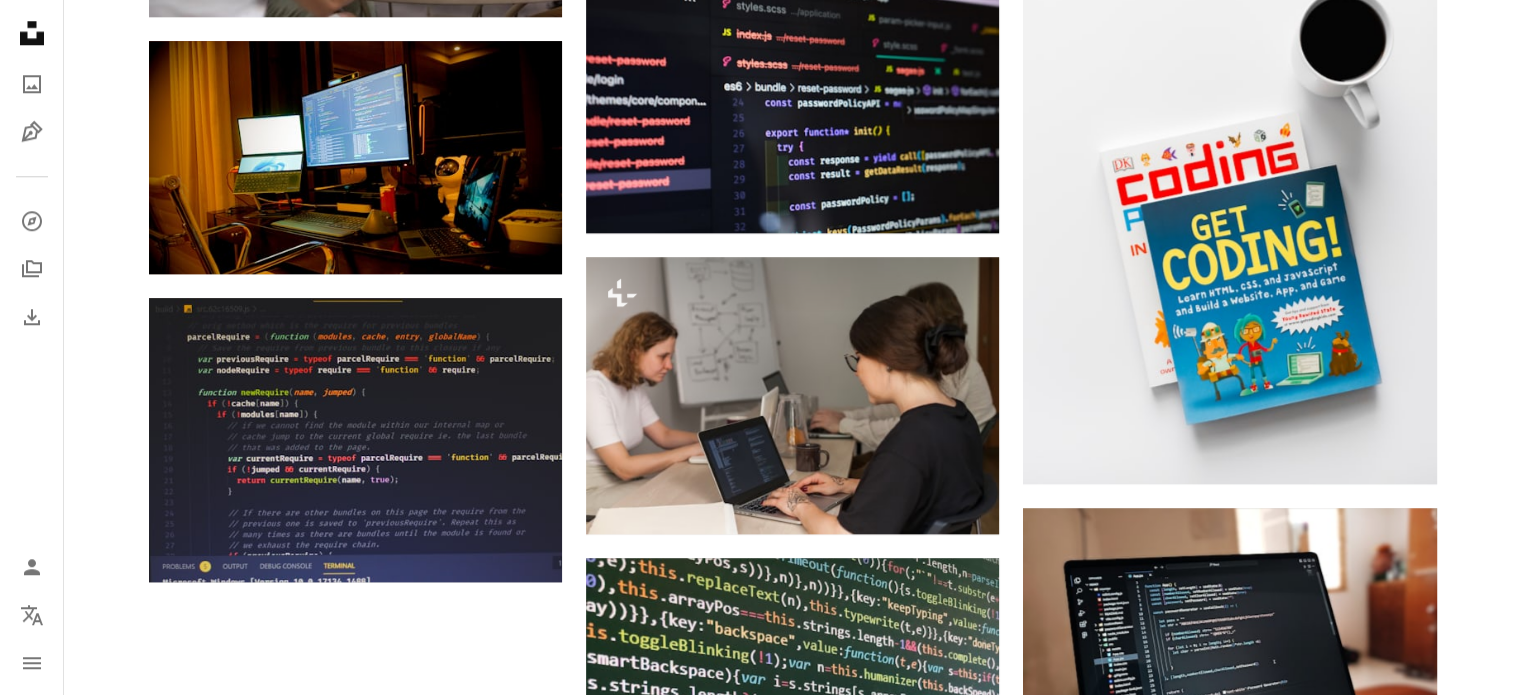 scroll, scrollTop: 2000, scrollLeft: 0, axis: vertical 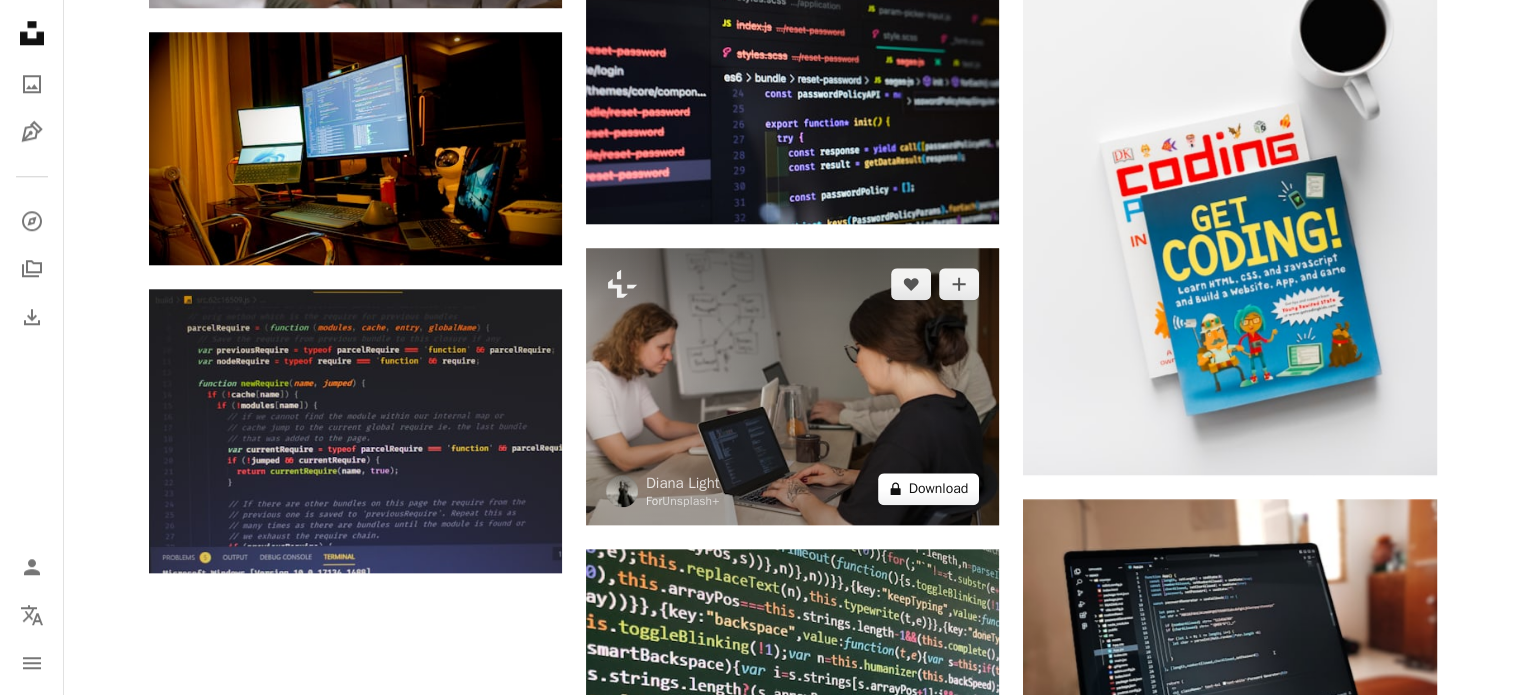 click on "A lock Download" at bounding box center (929, 489) 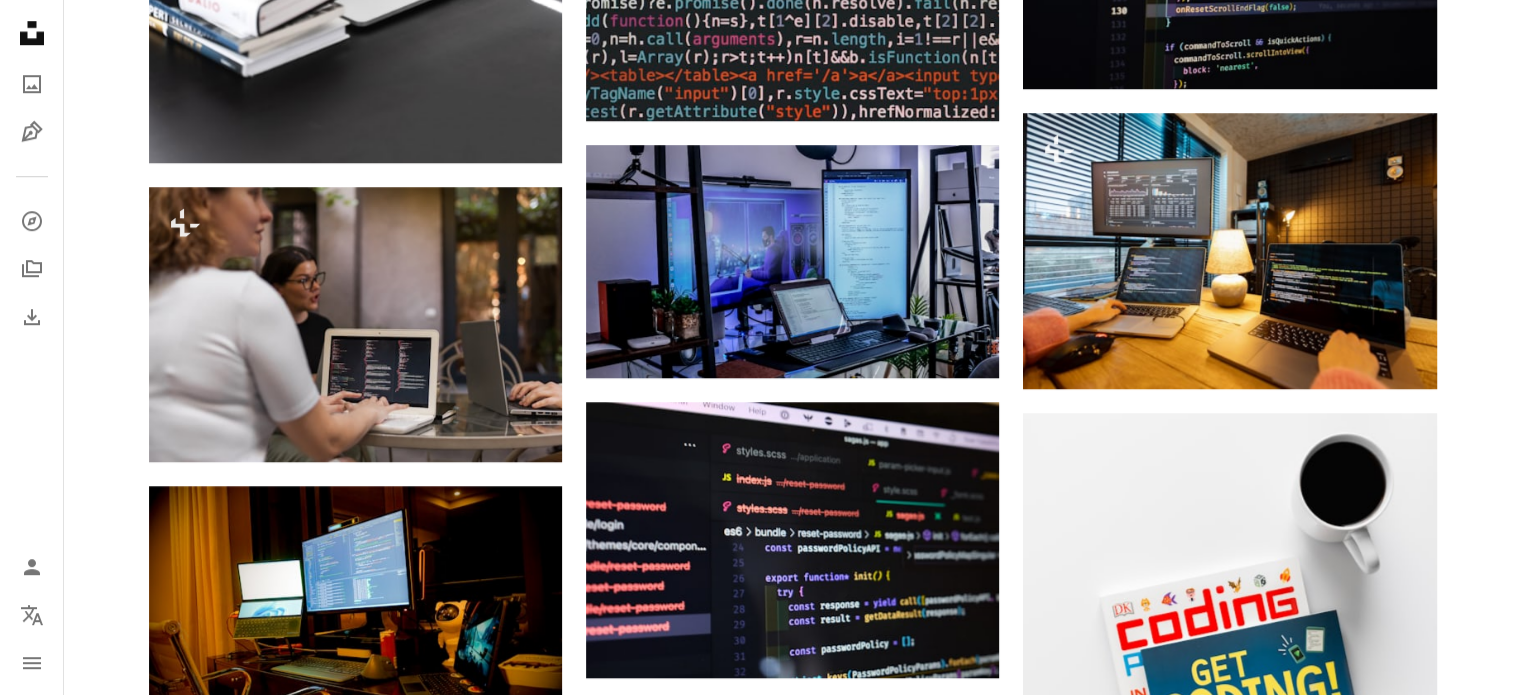 scroll, scrollTop: 1500, scrollLeft: 0, axis: vertical 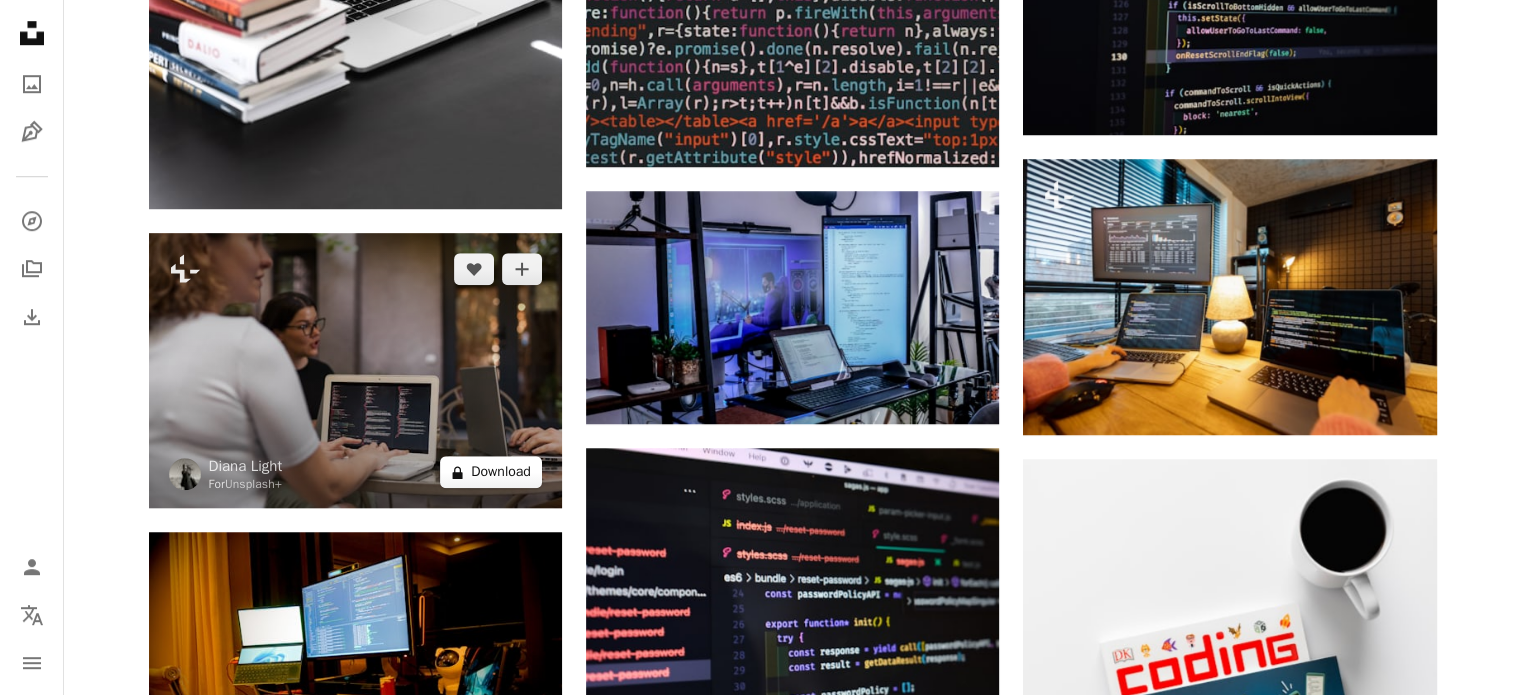 click on "A lock Download" at bounding box center [491, 472] 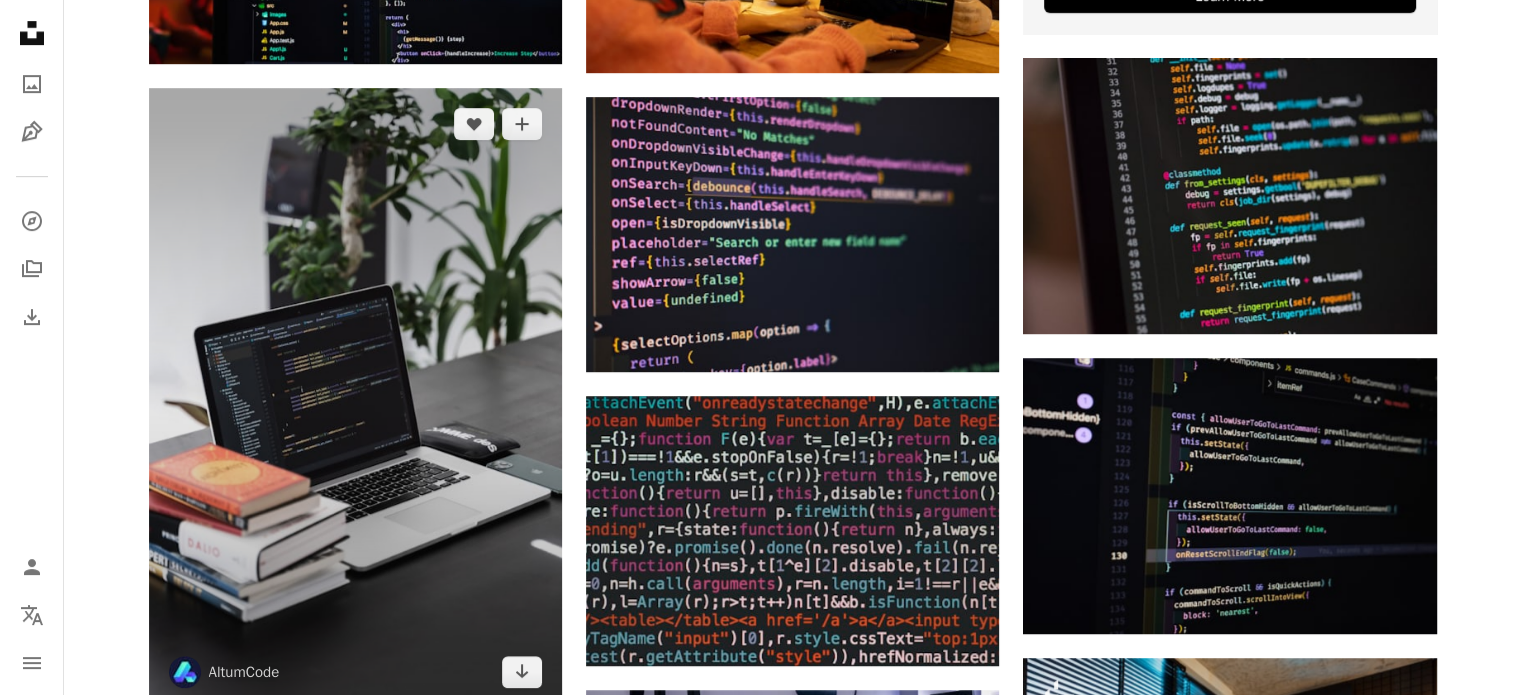 scroll, scrollTop: 1100, scrollLeft: 0, axis: vertical 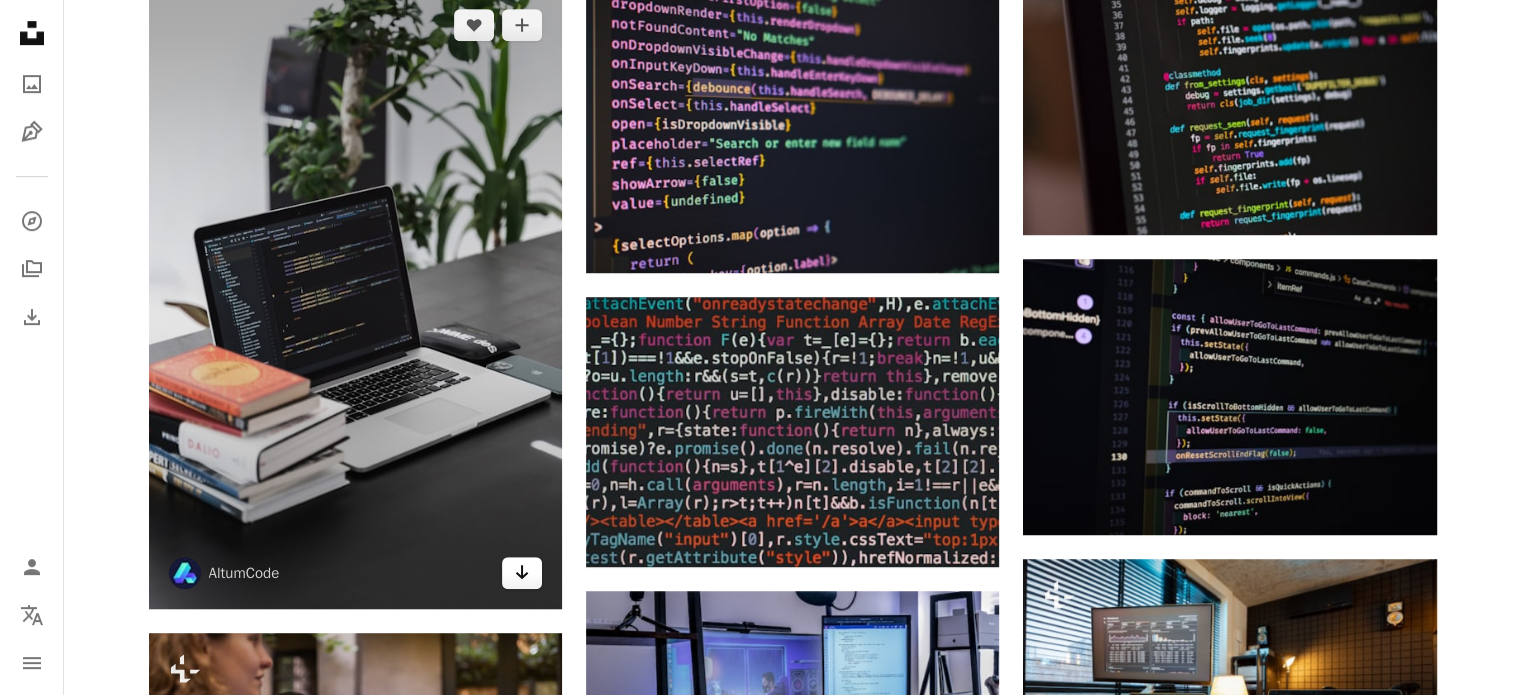 click 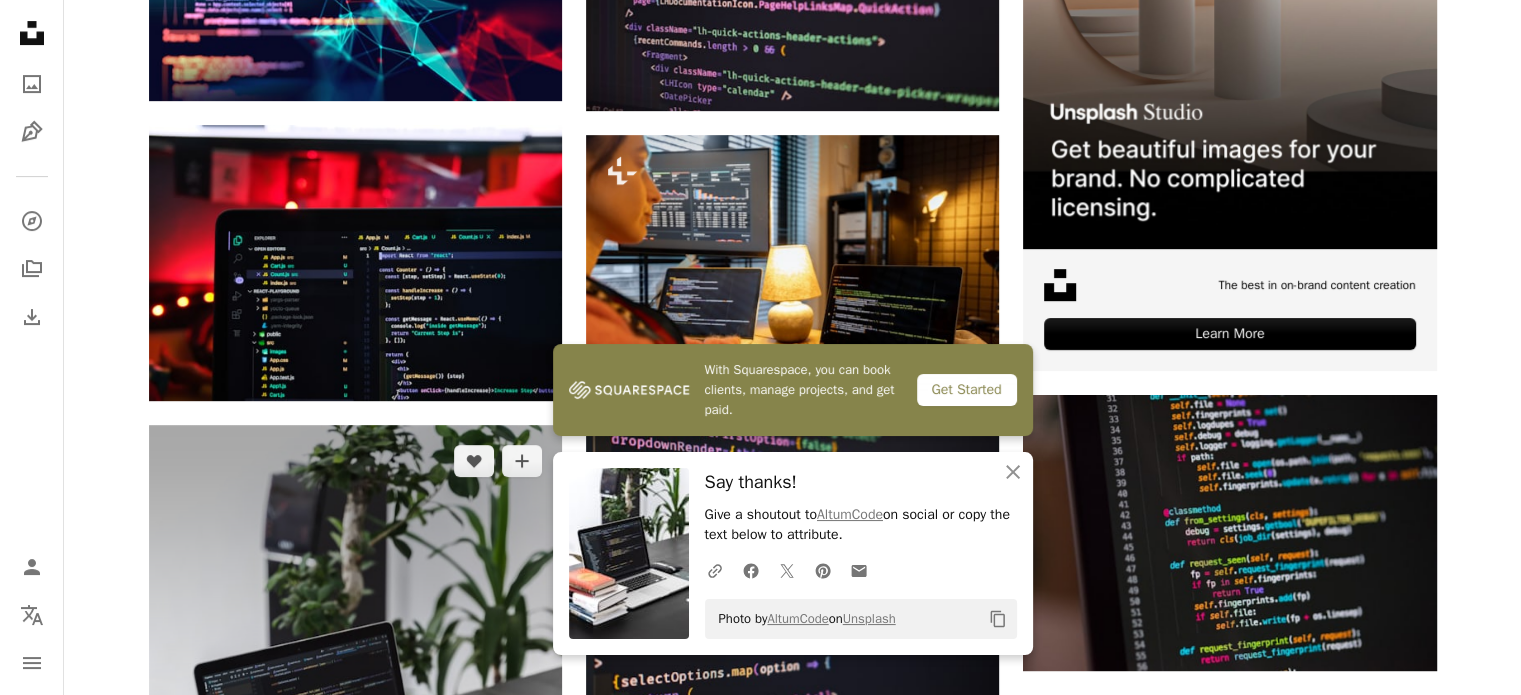 scroll, scrollTop: 400, scrollLeft: 0, axis: vertical 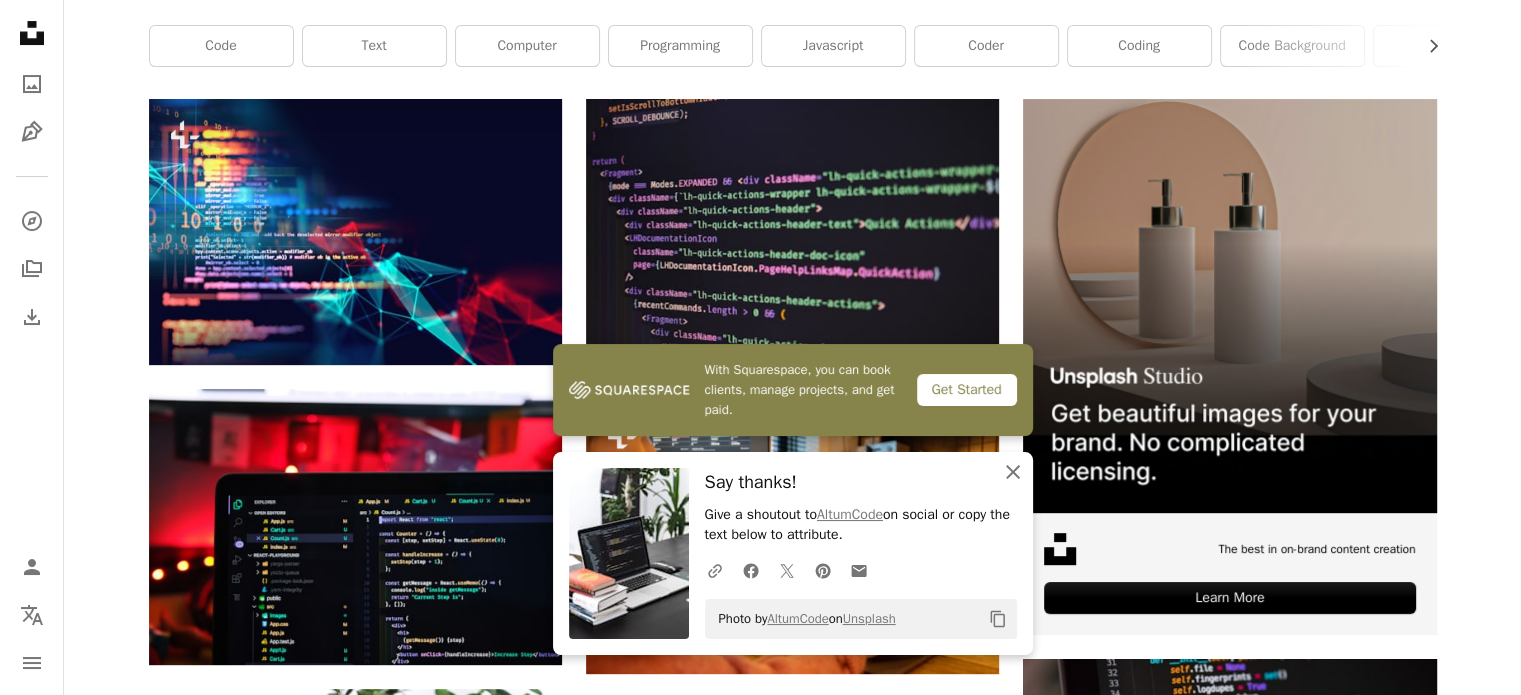click on "An X shape" 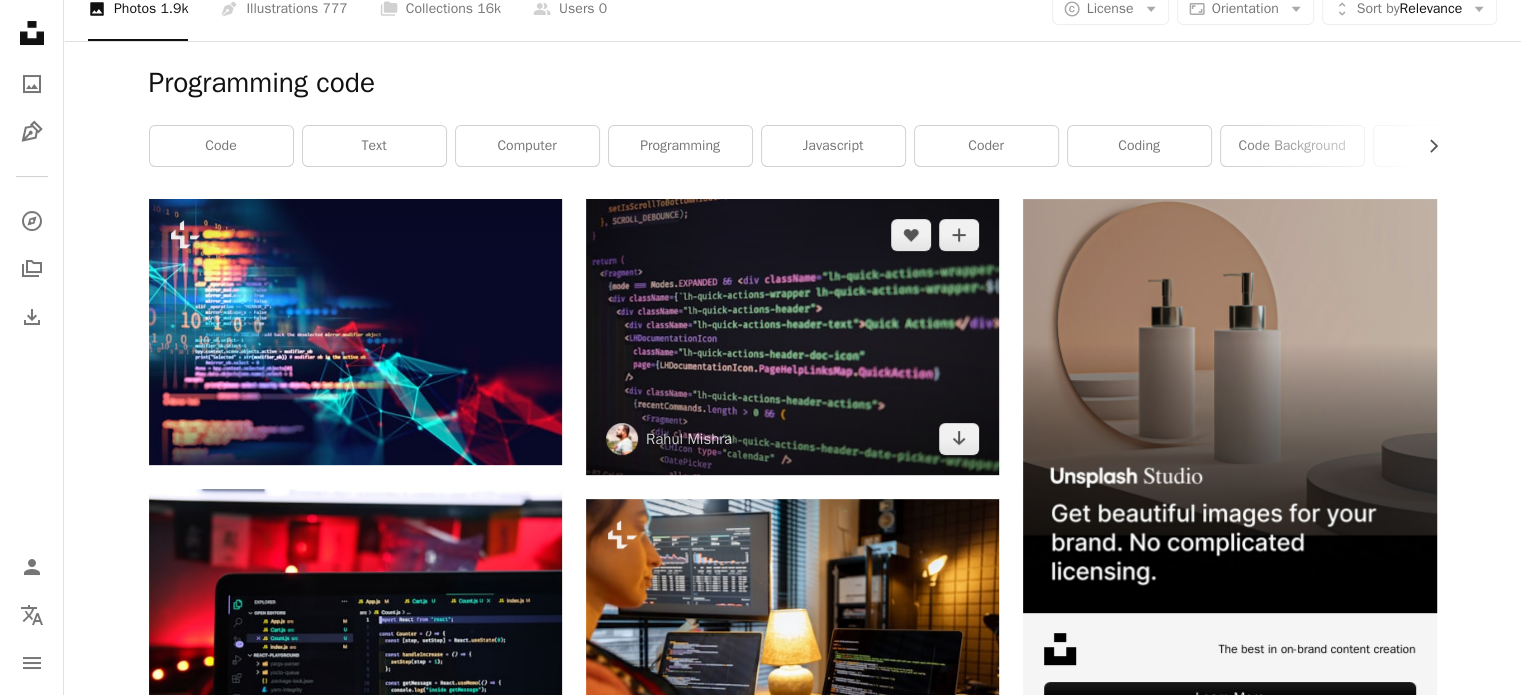 scroll, scrollTop: 0, scrollLeft: 0, axis: both 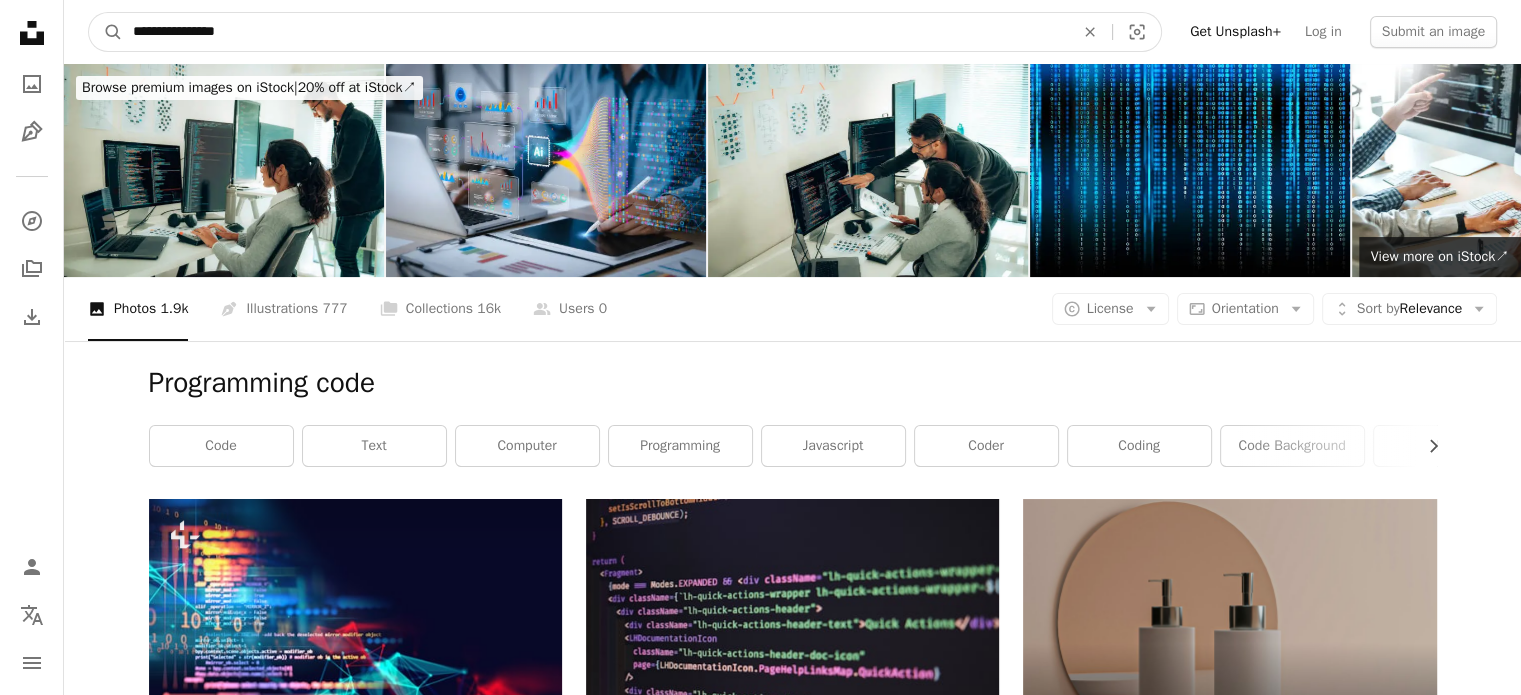 click on "**********" at bounding box center [595, 32] 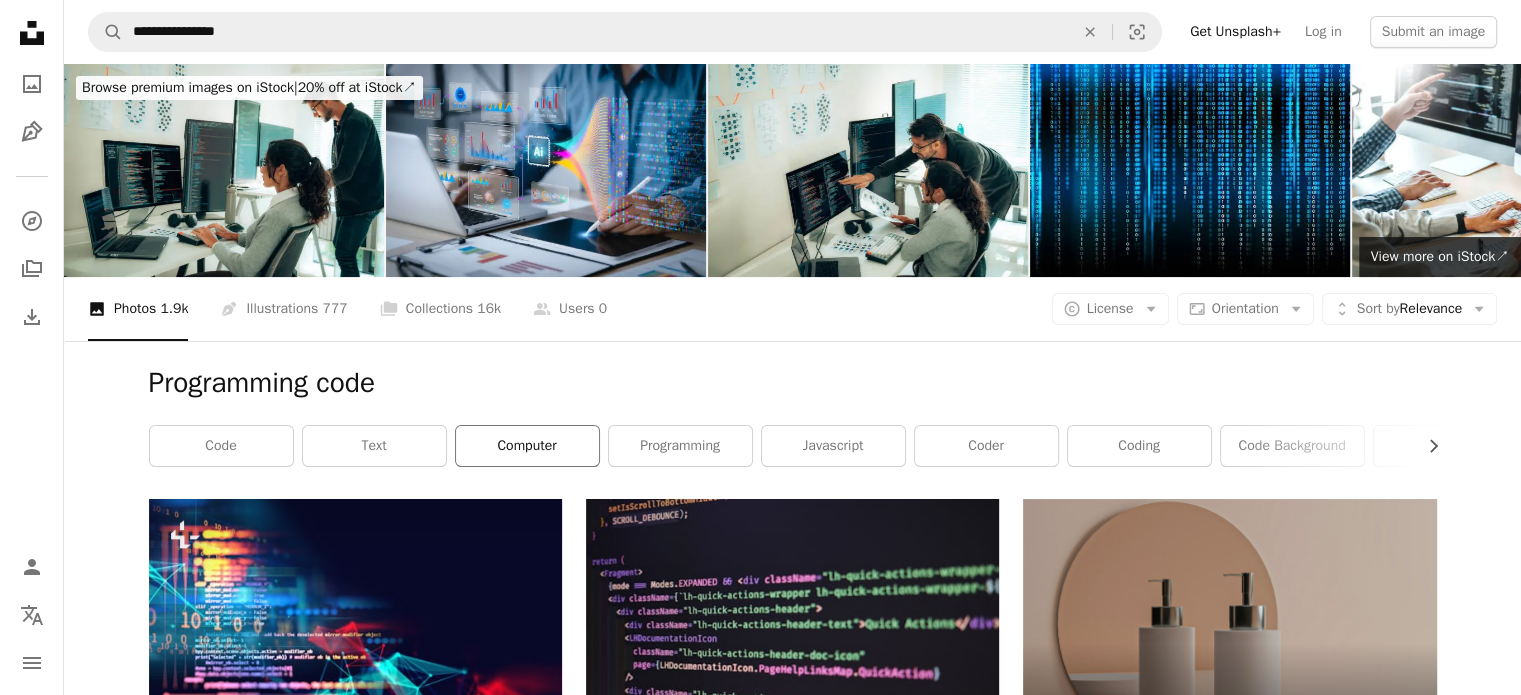 click on "computer" at bounding box center [527, 446] 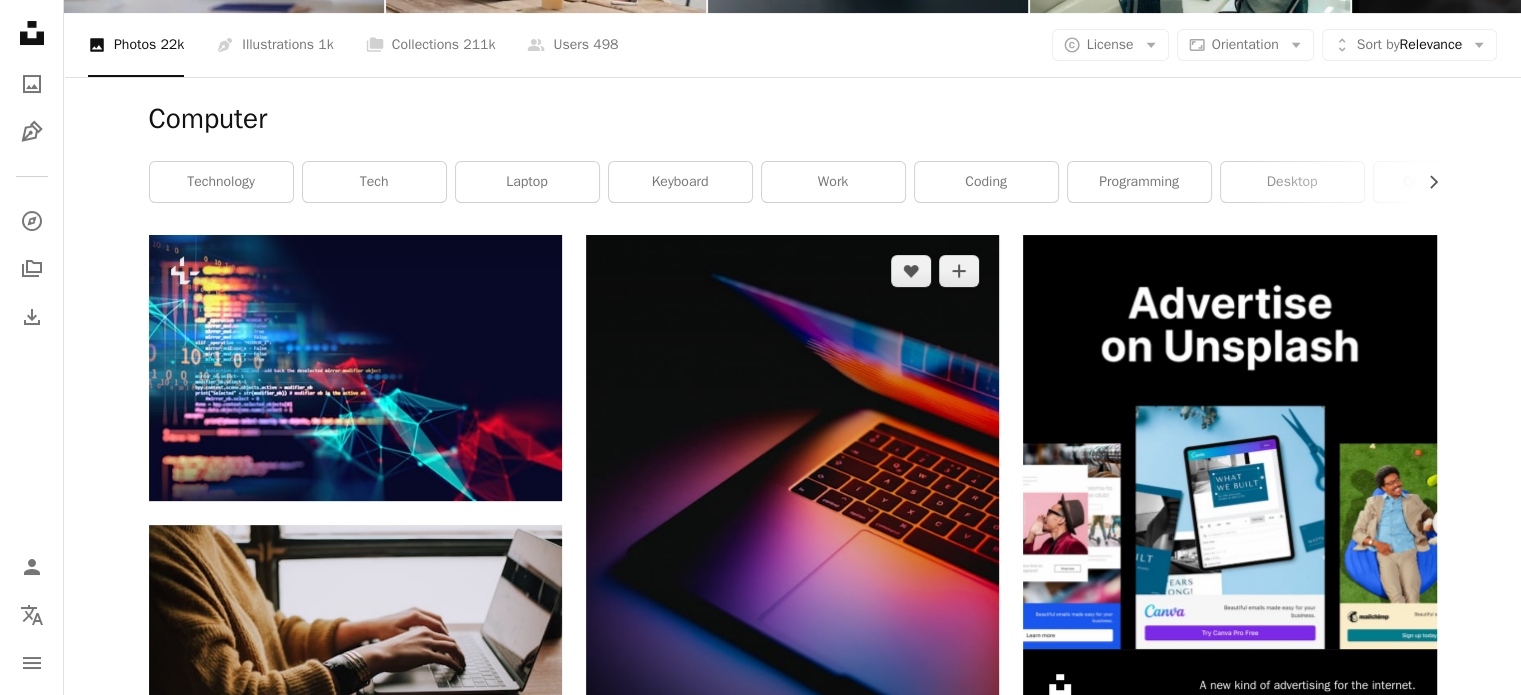 scroll, scrollTop: 0, scrollLeft: 0, axis: both 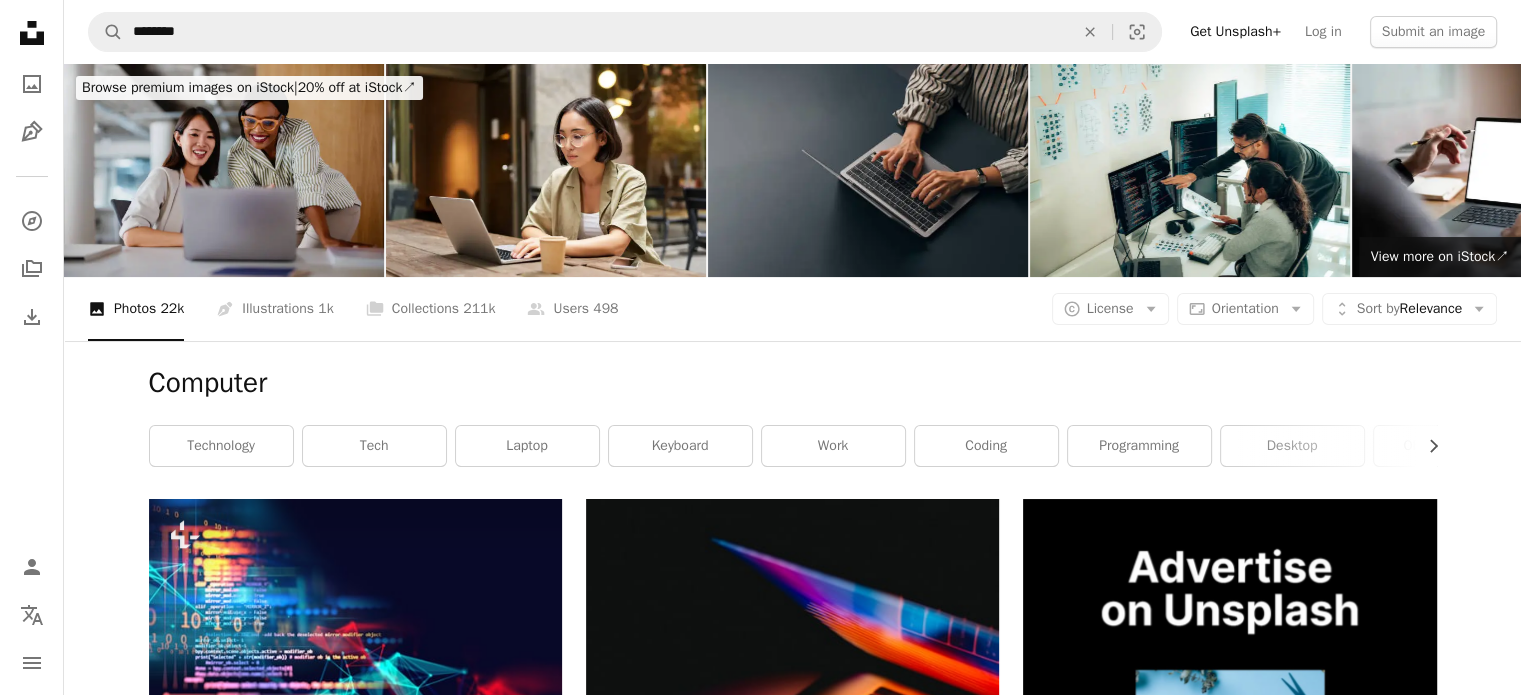 click at bounding box center (224, 170) 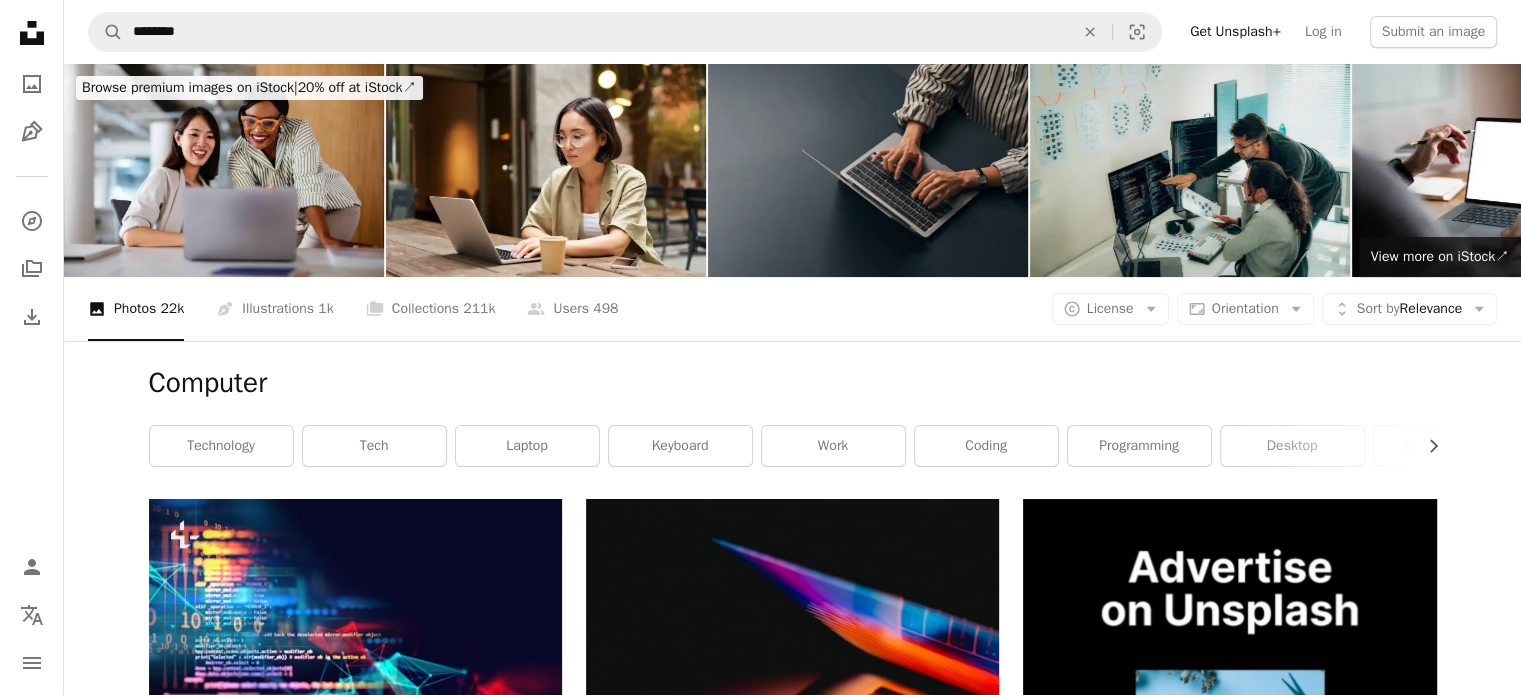 click at bounding box center [1190, 170] 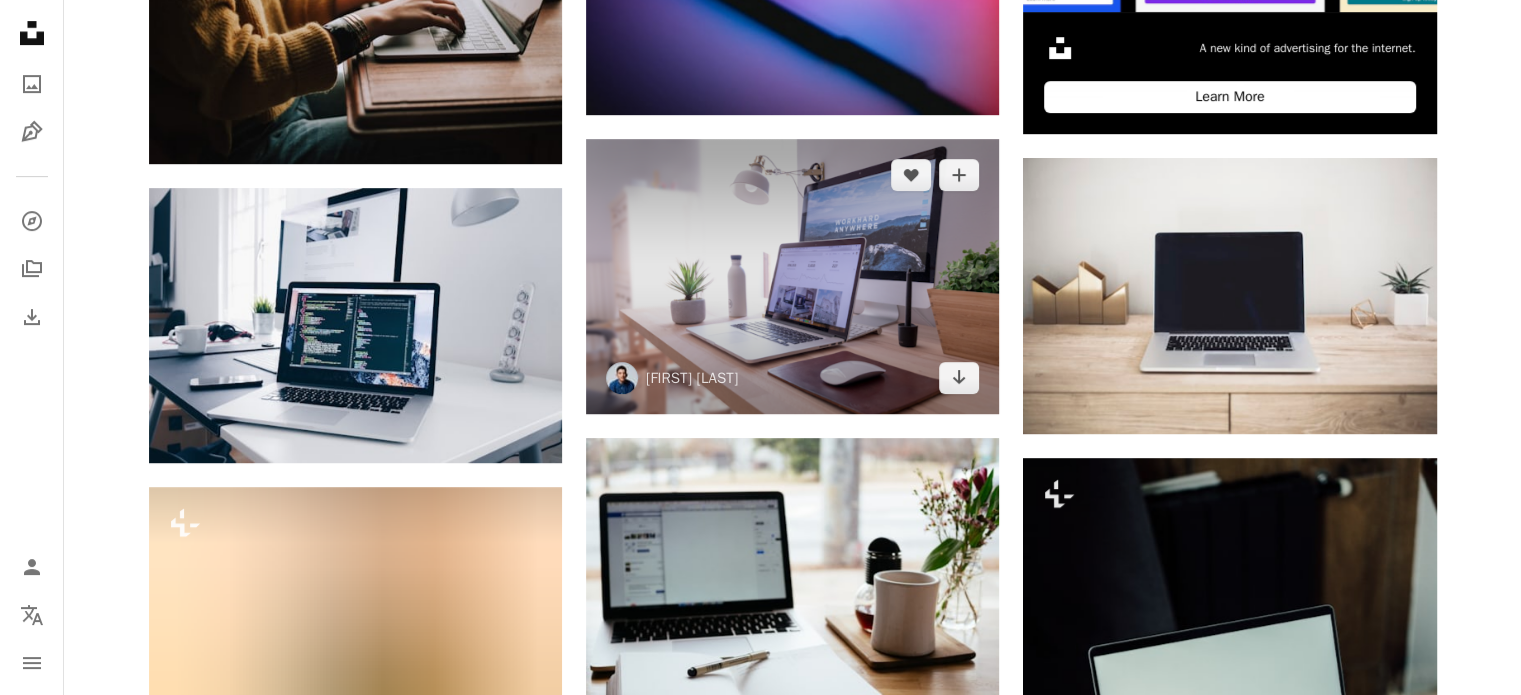 scroll, scrollTop: 900, scrollLeft: 0, axis: vertical 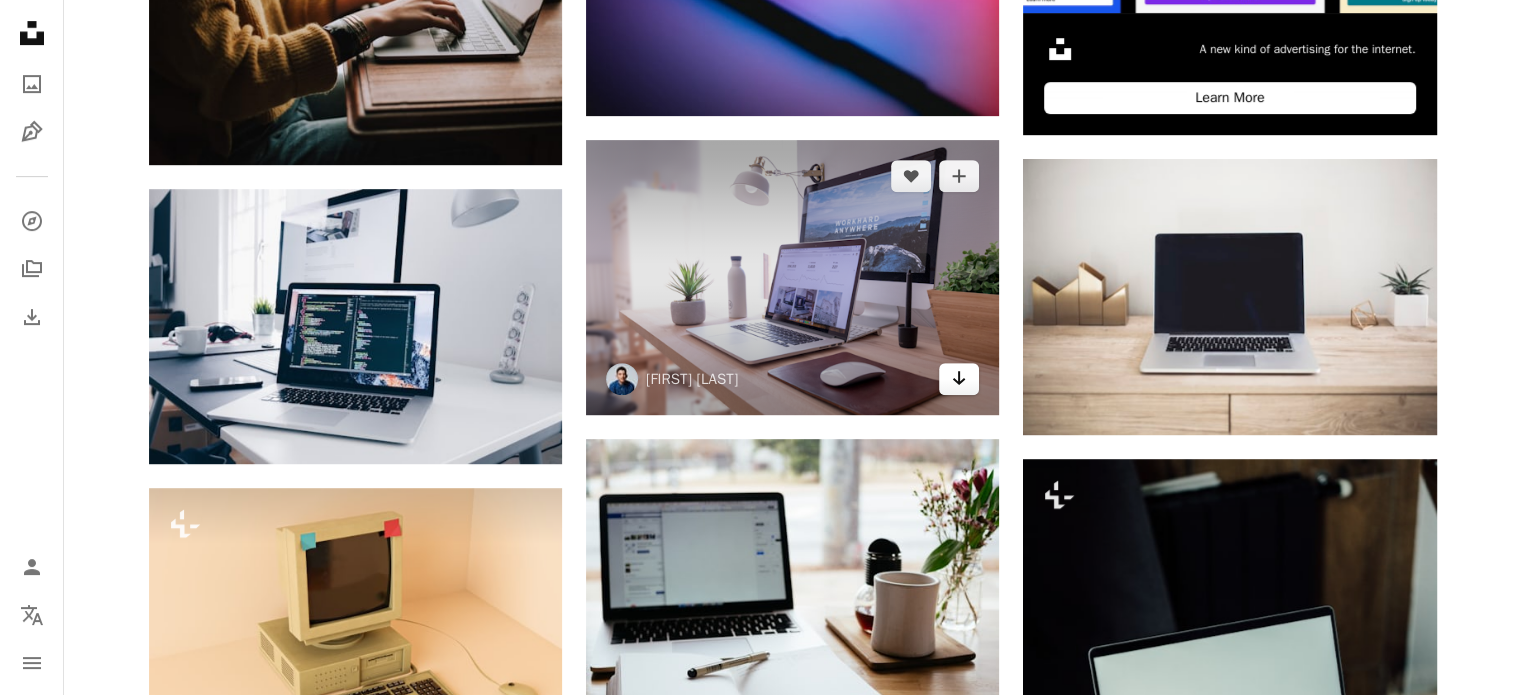 click 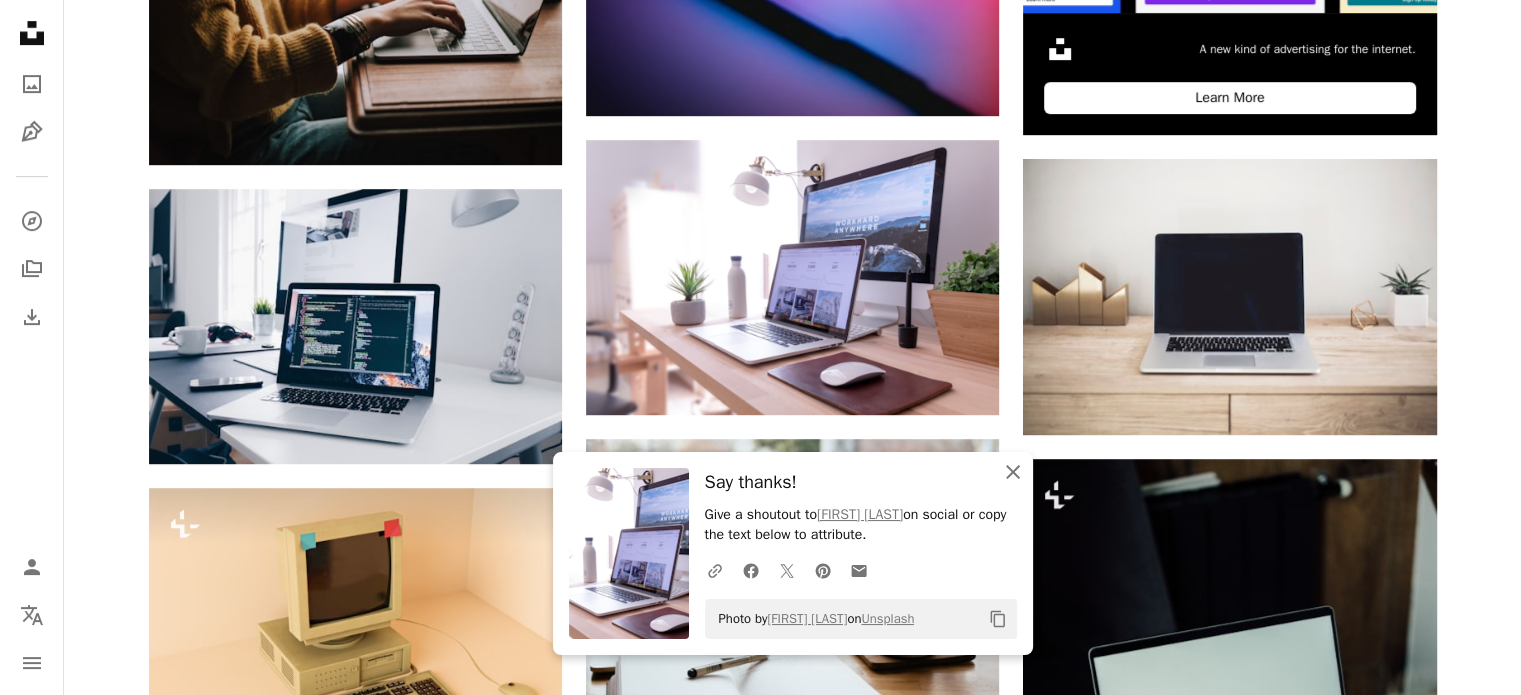 click on "An X shape" 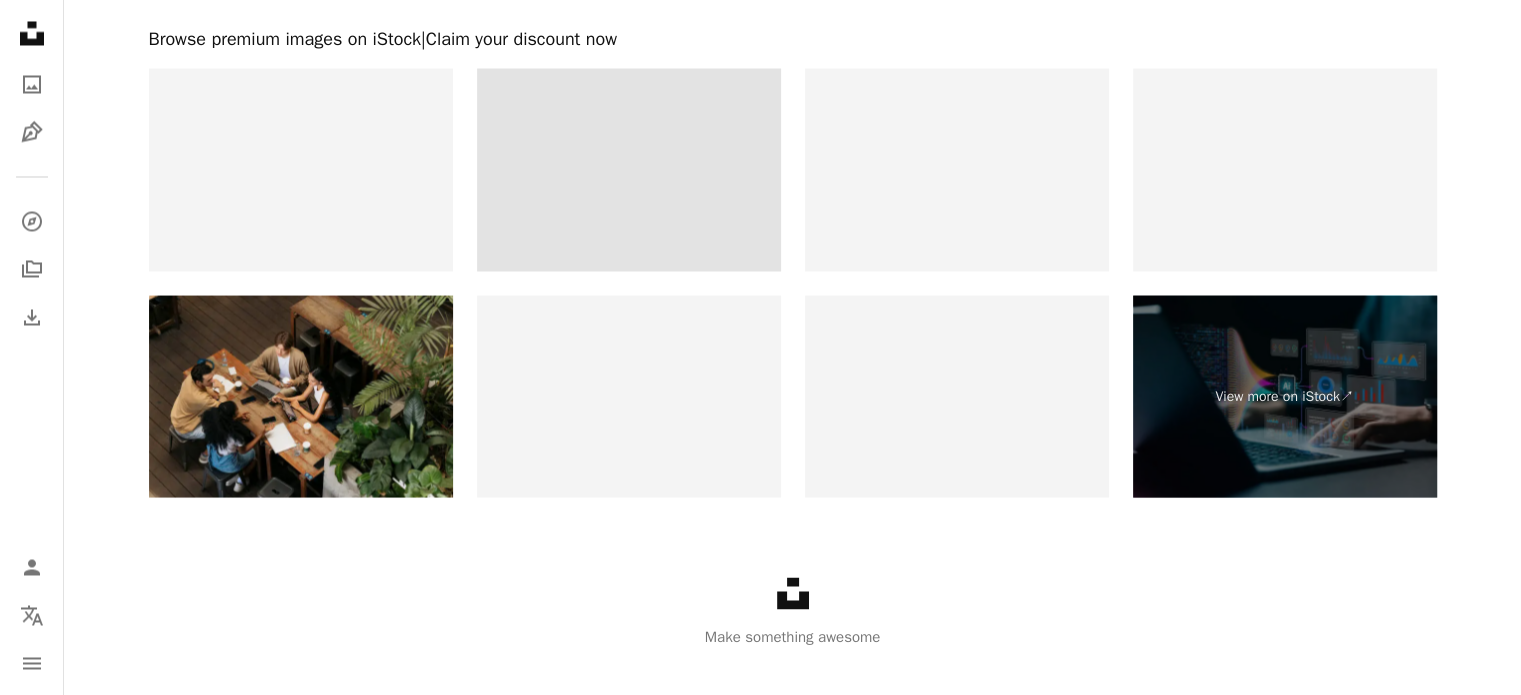 scroll, scrollTop: 3742, scrollLeft: 0, axis: vertical 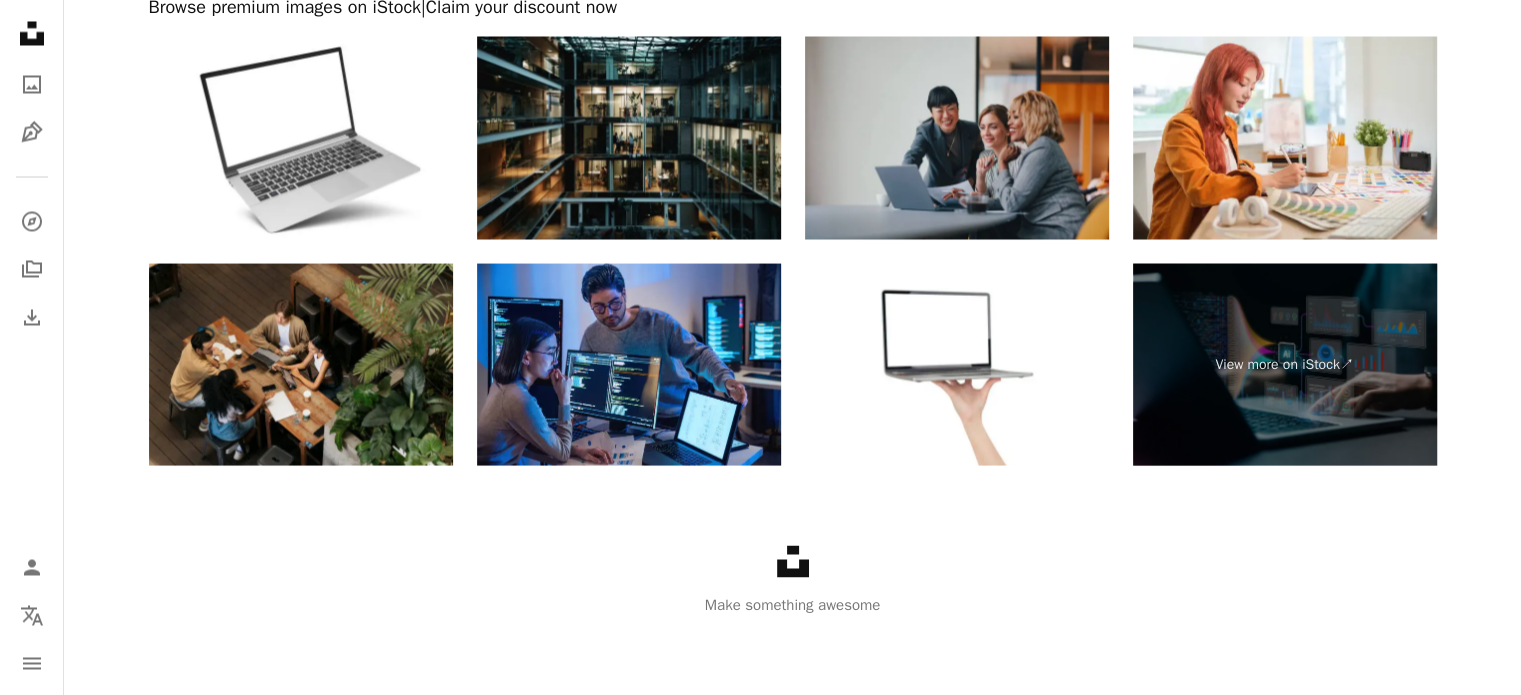 click at bounding box center (957, 137) 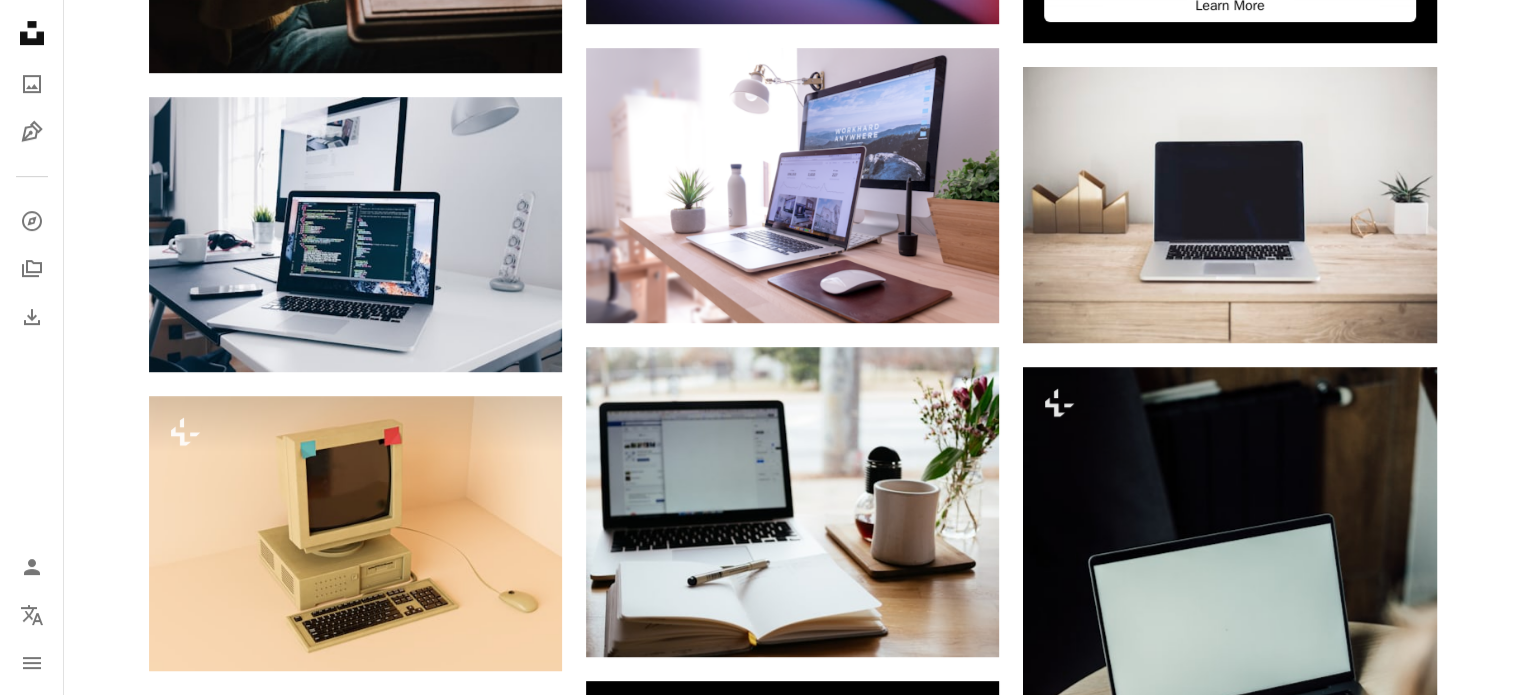 scroll, scrollTop: 742, scrollLeft: 0, axis: vertical 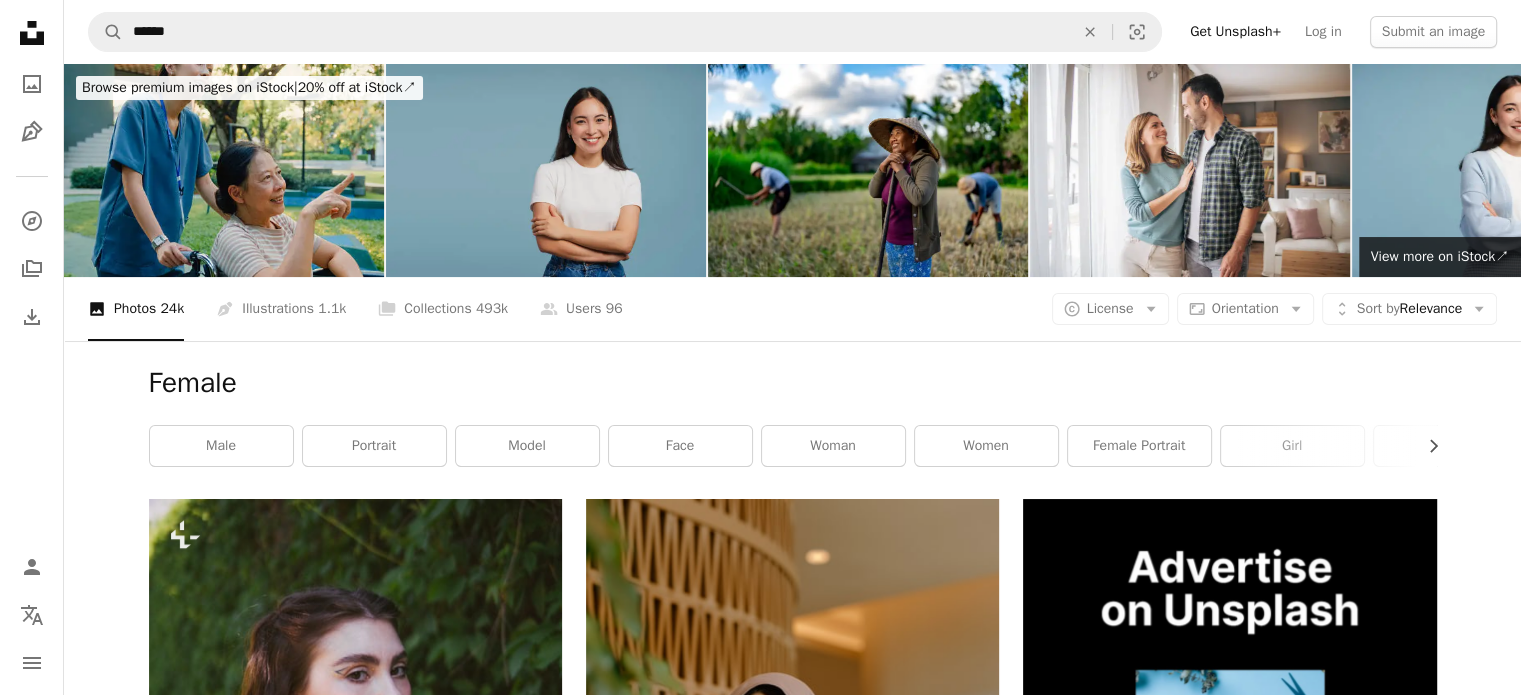 click at bounding box center [546, 170] 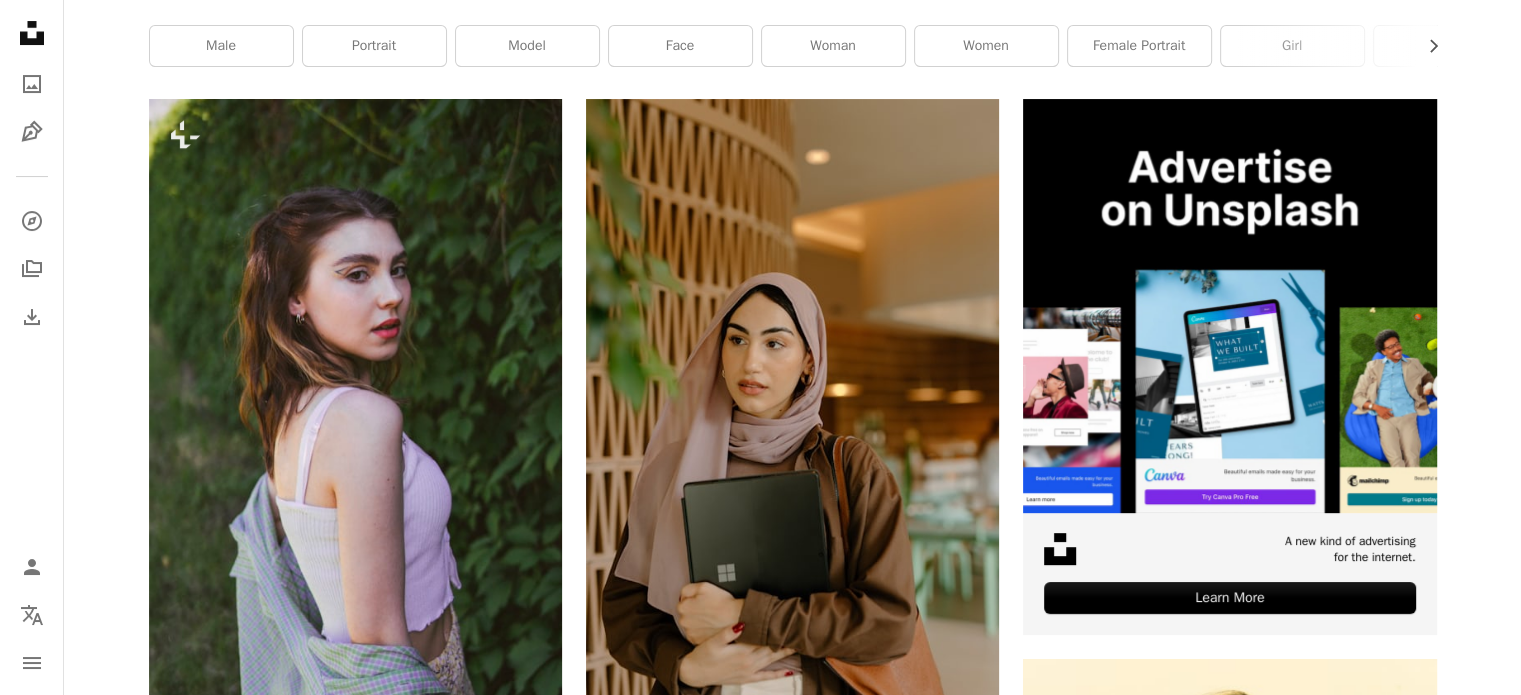 scroll, scrollTop: 0, scrollLeft: 0, axis: both 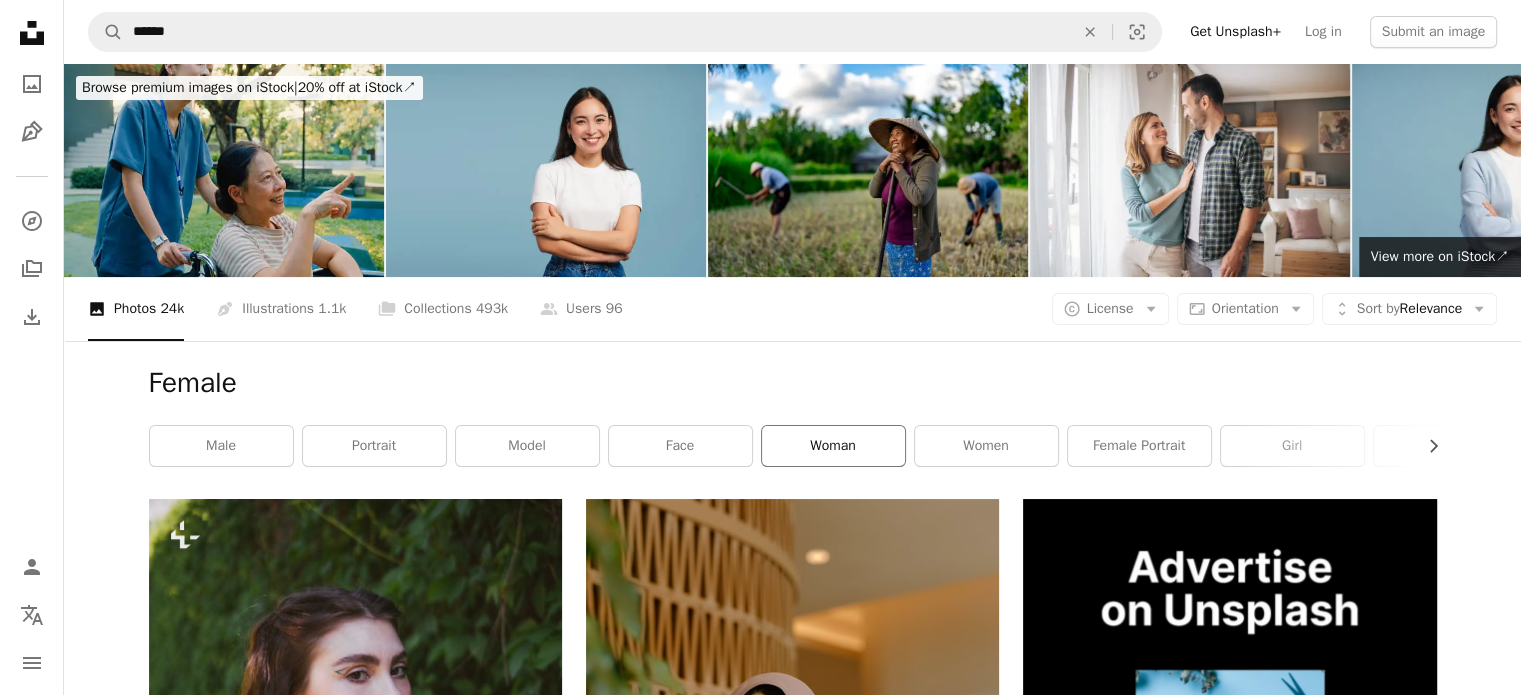 click on "woman" at bounding box center (833, 446) 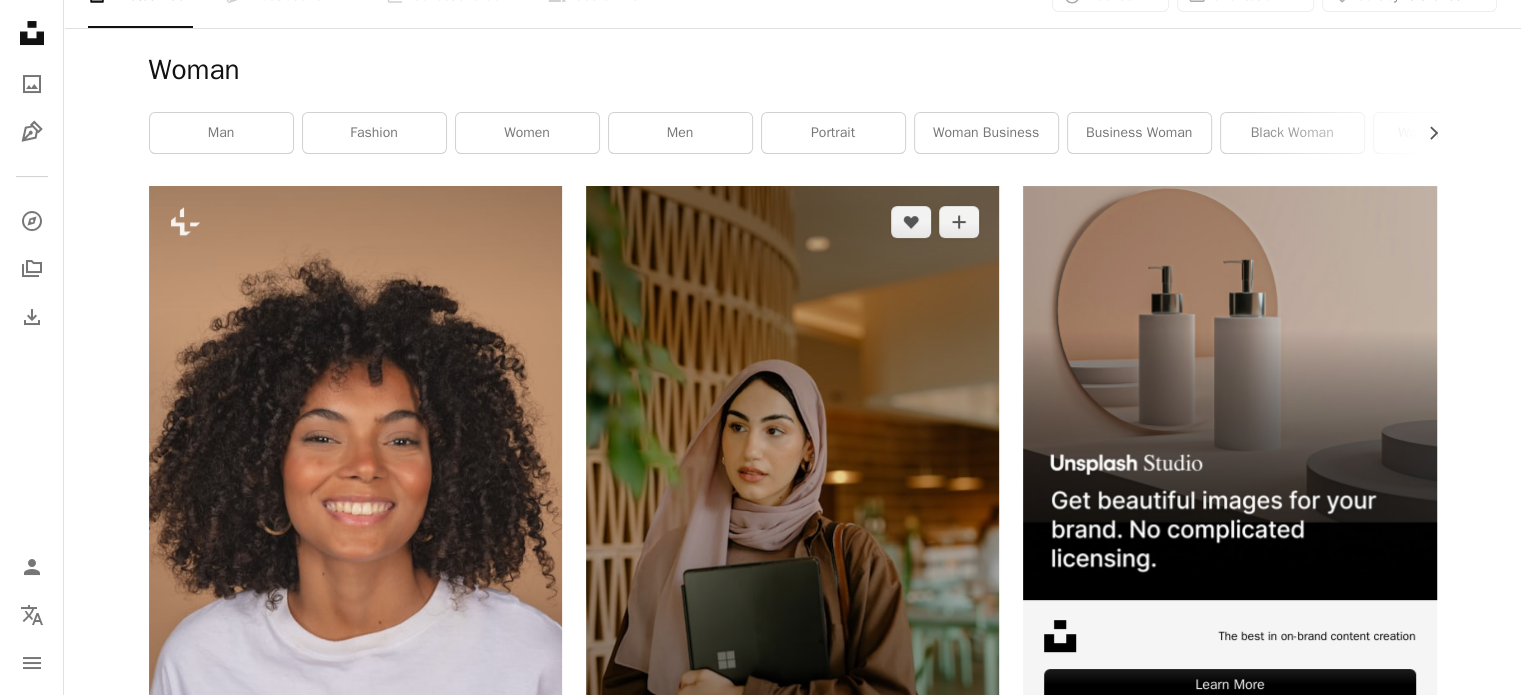 scroll, scrollTop: 0, scrollLeft: 0, axis: both 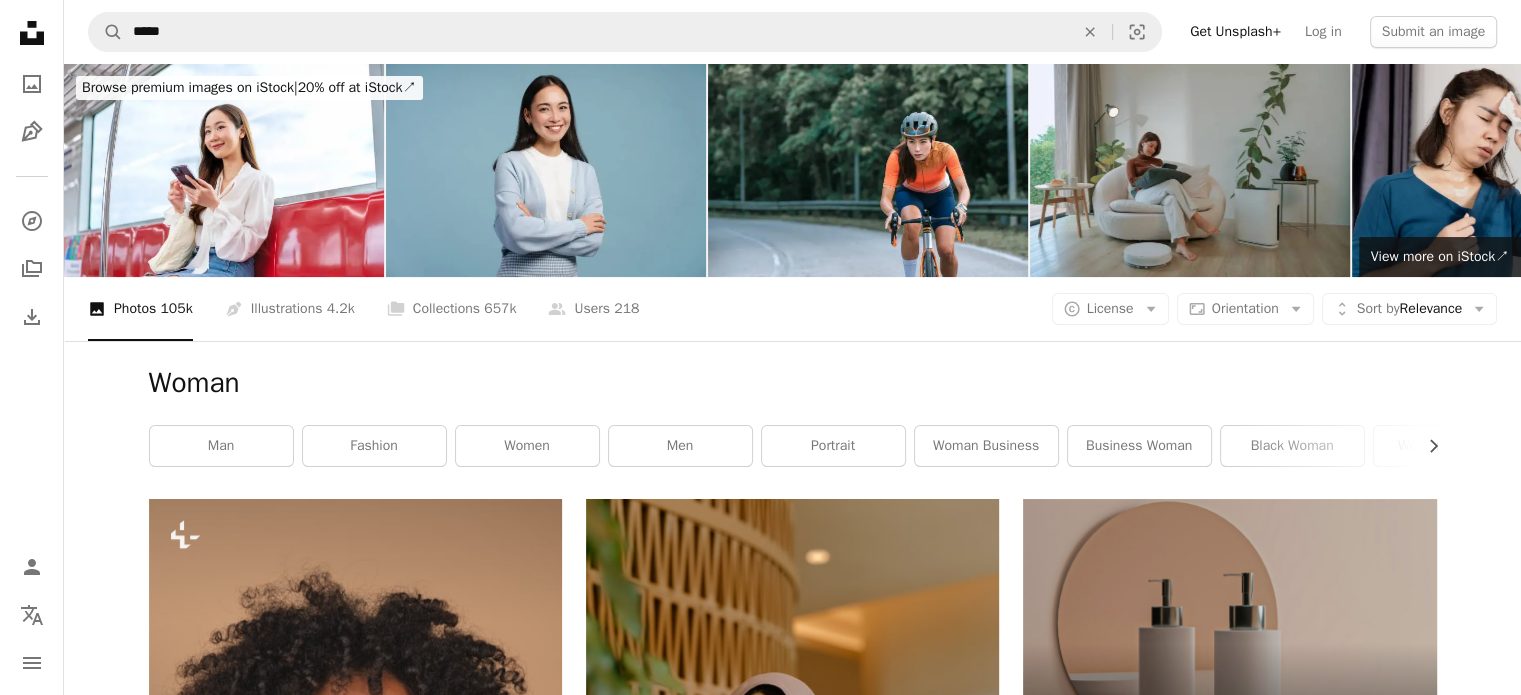 click at bounding box center [1512, 170] 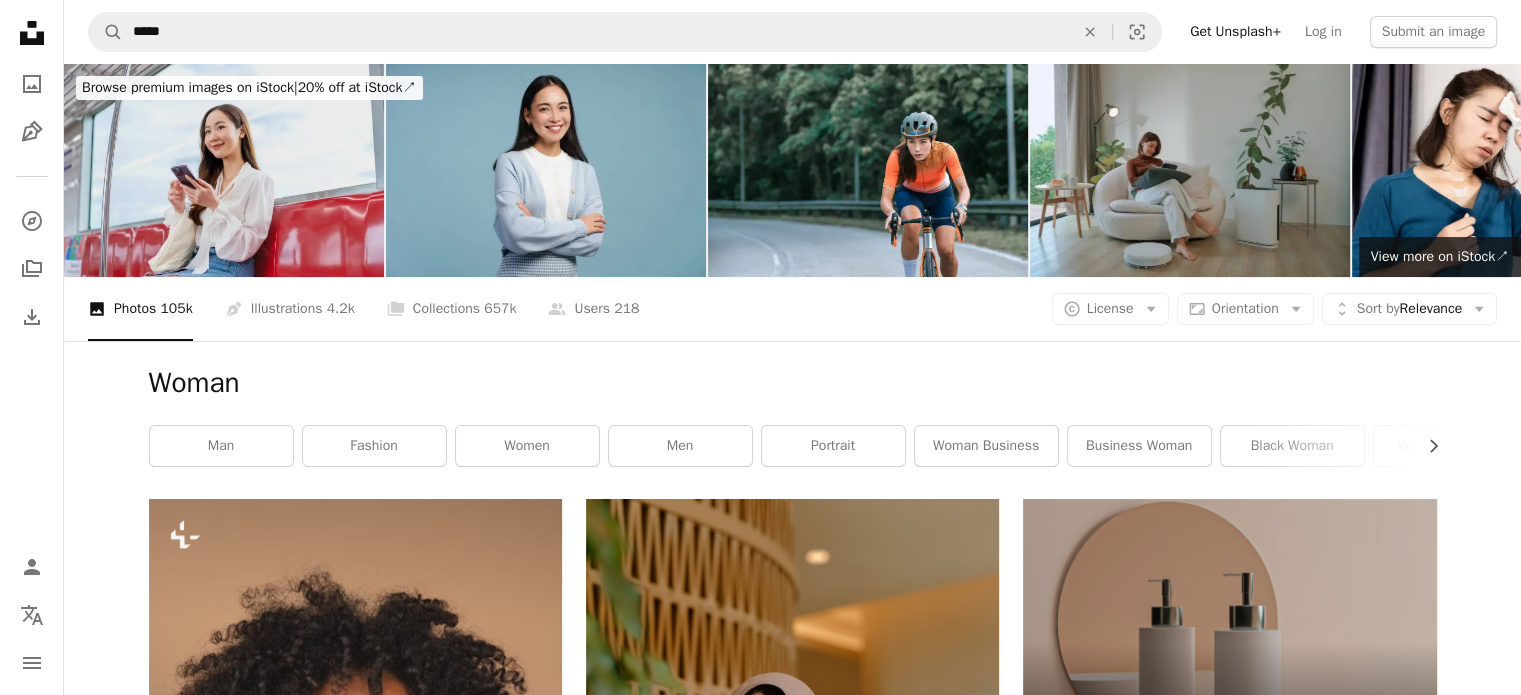click at bounding box center [224, 170] 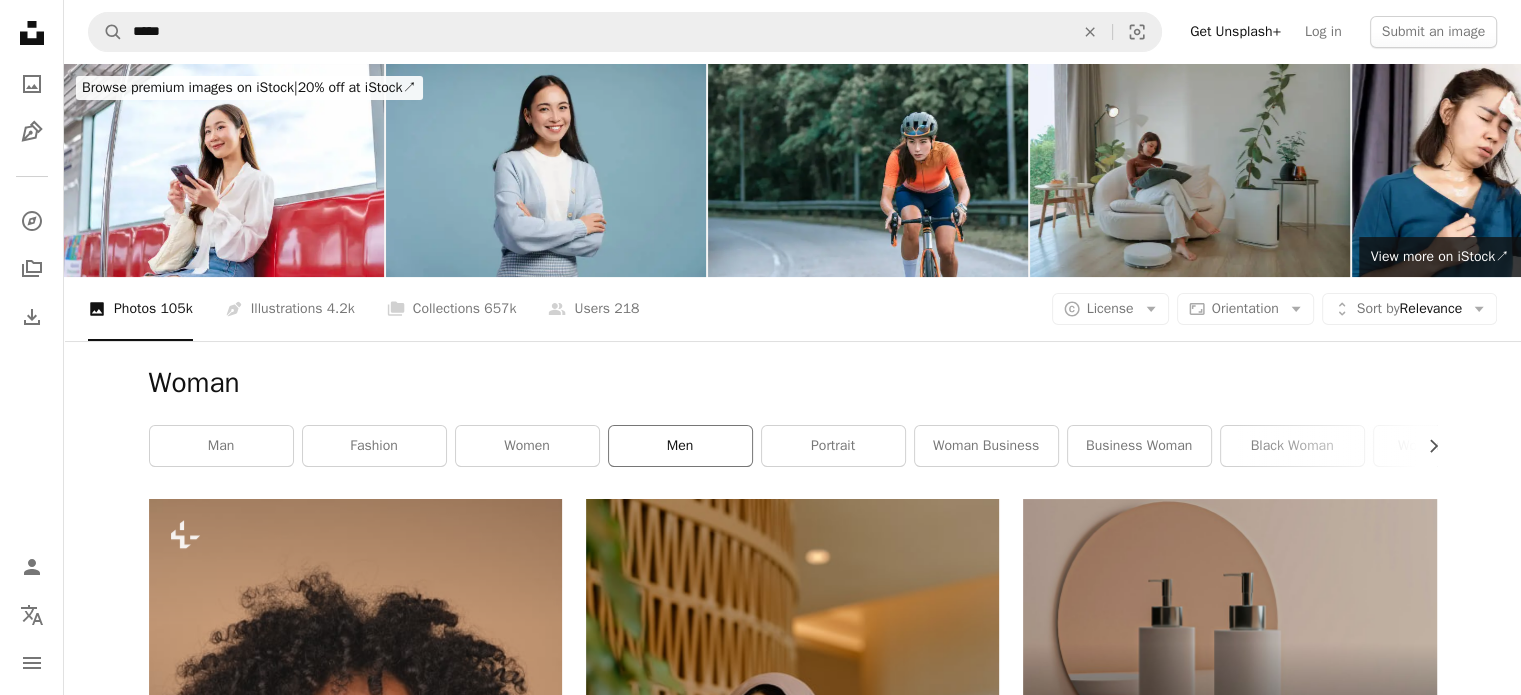 click on "men" at bounding box center [680, 446] 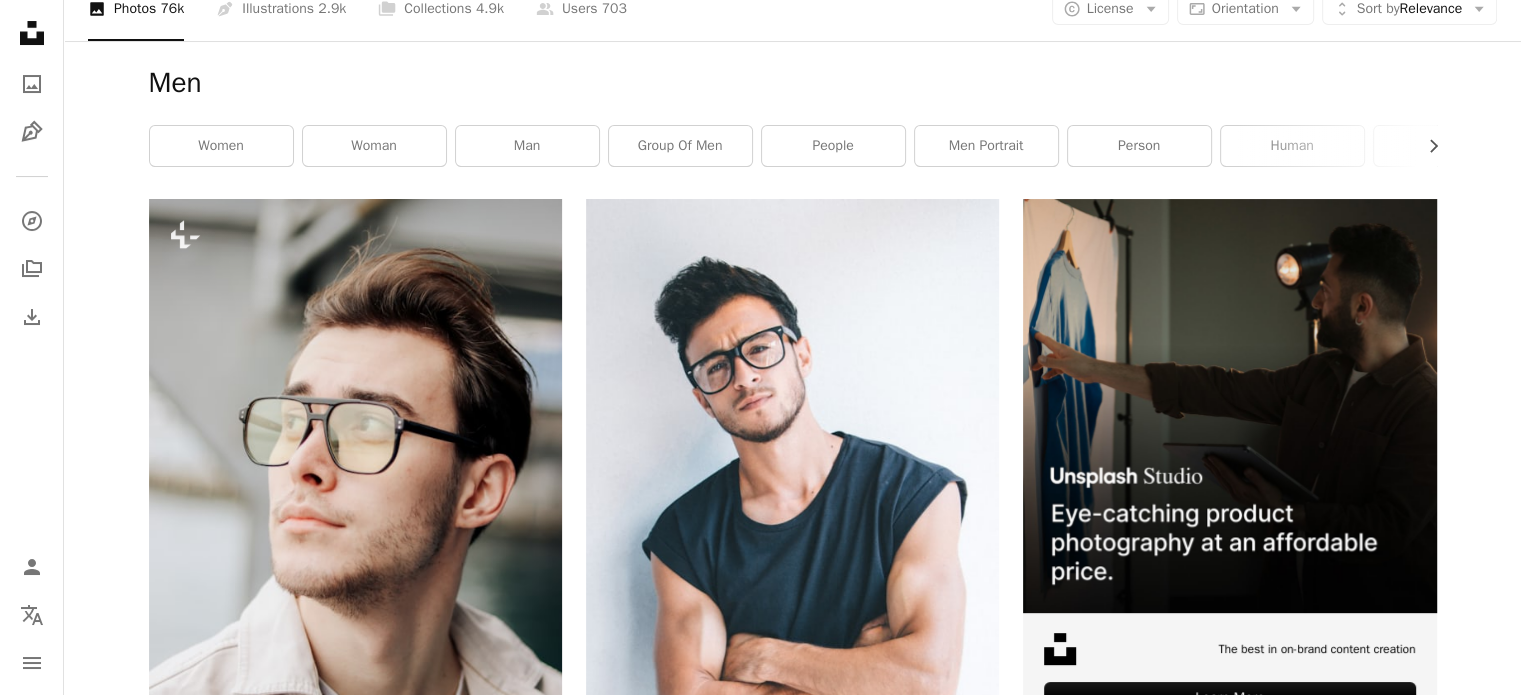 scroll, scrollTop: 0, scrollLeft: 0, axis: both 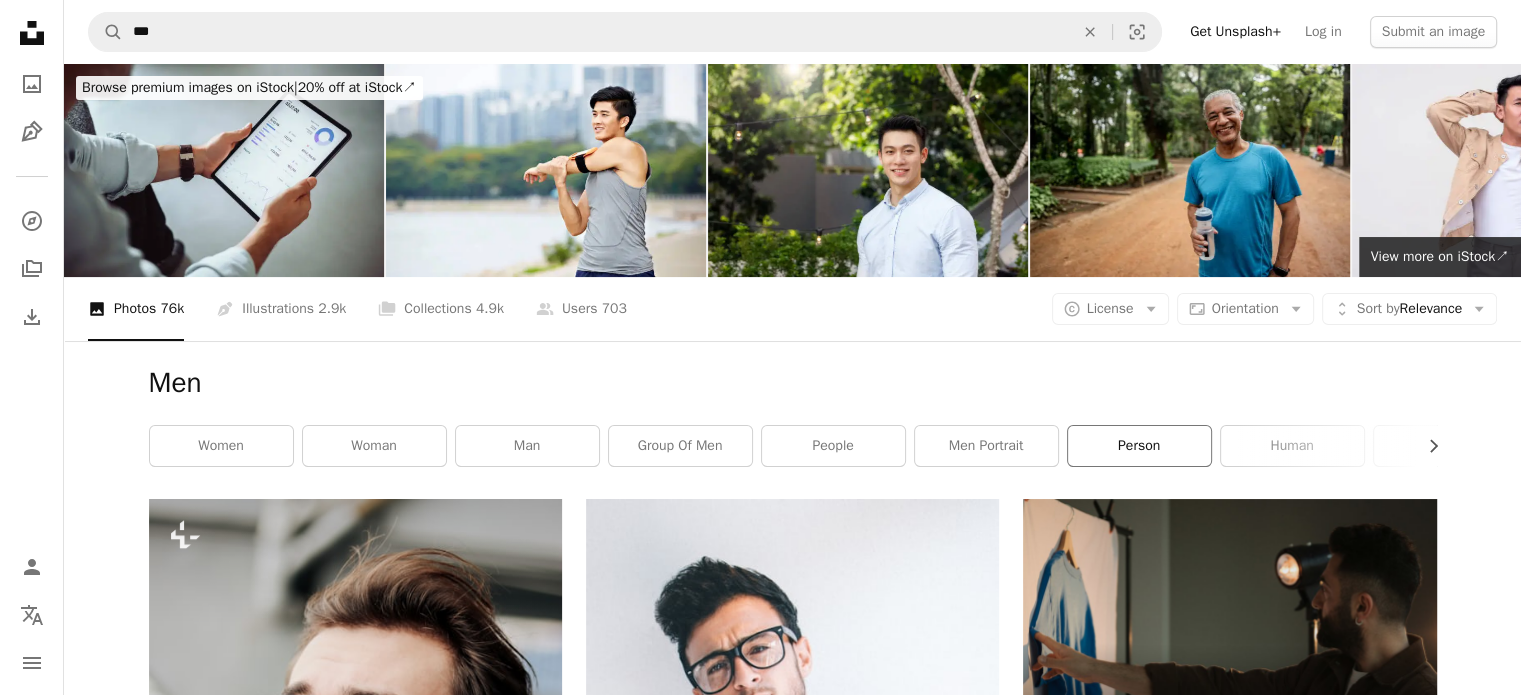 click on "person" at bounding box center [1139, 446] 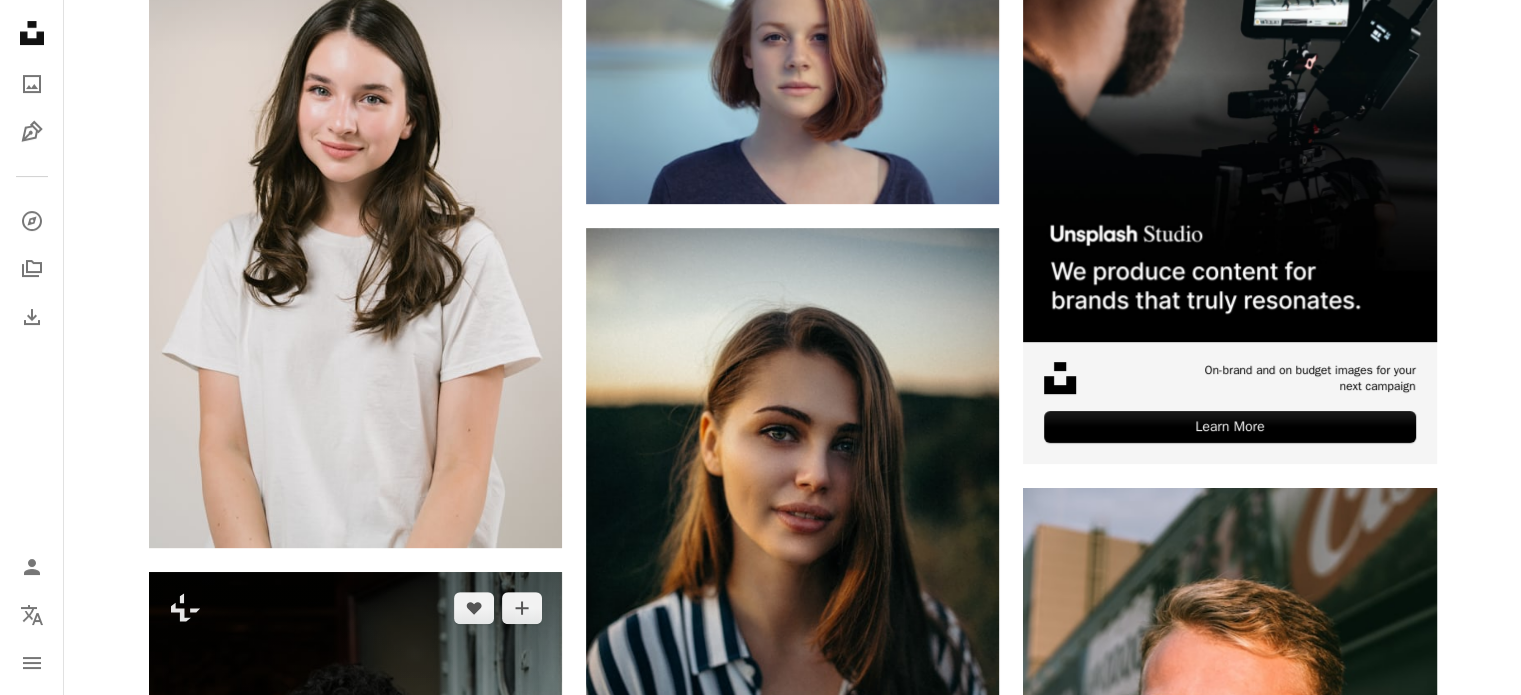 scroll, scrollTop: 400, scrollLeft: 0, axis: vertical 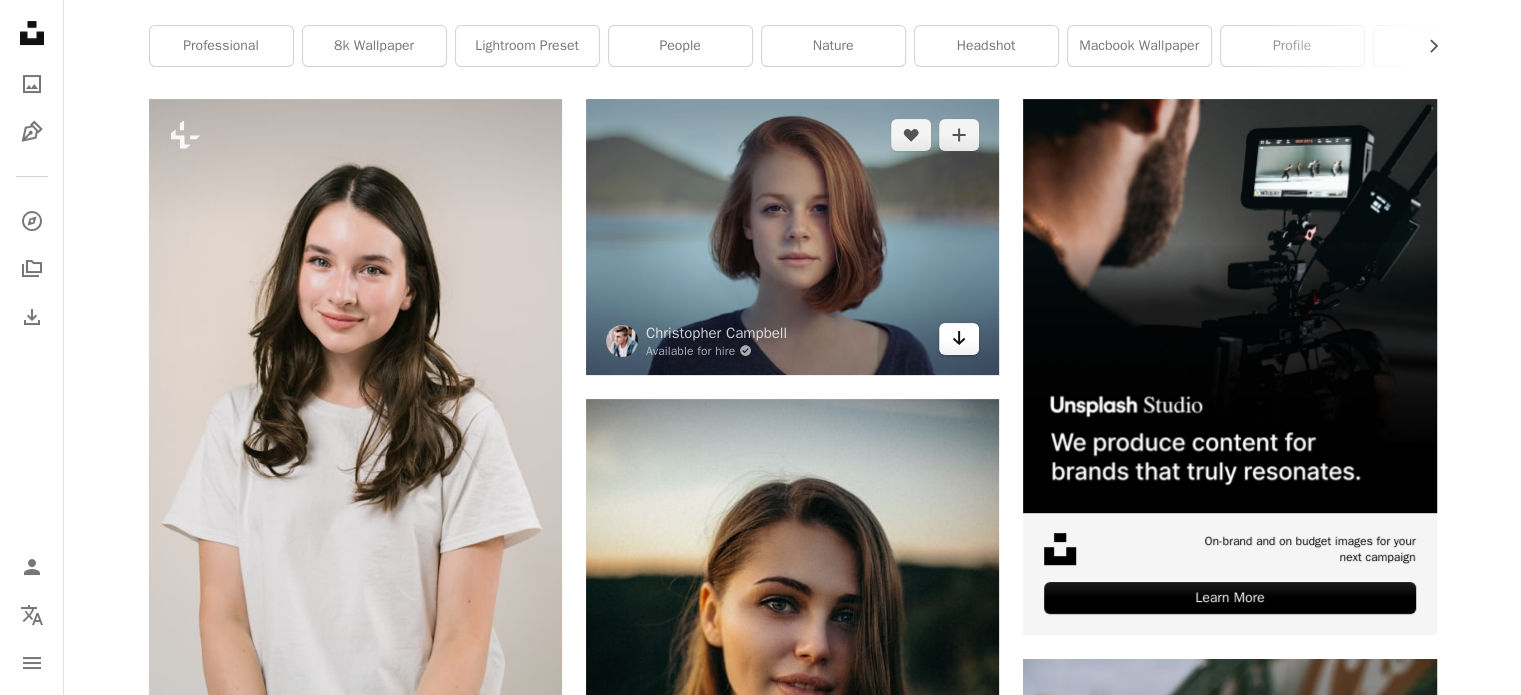 click 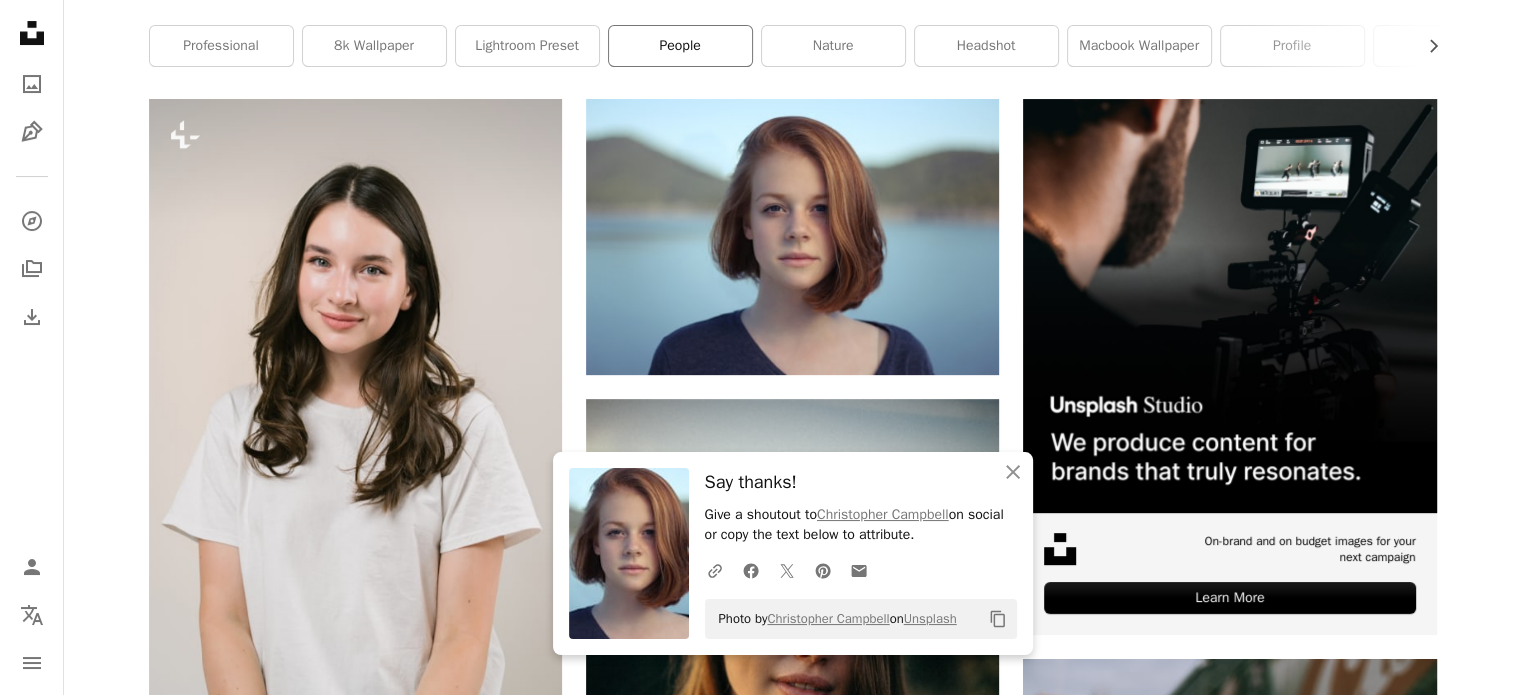 click on "people" at bounding box center (680, 46) 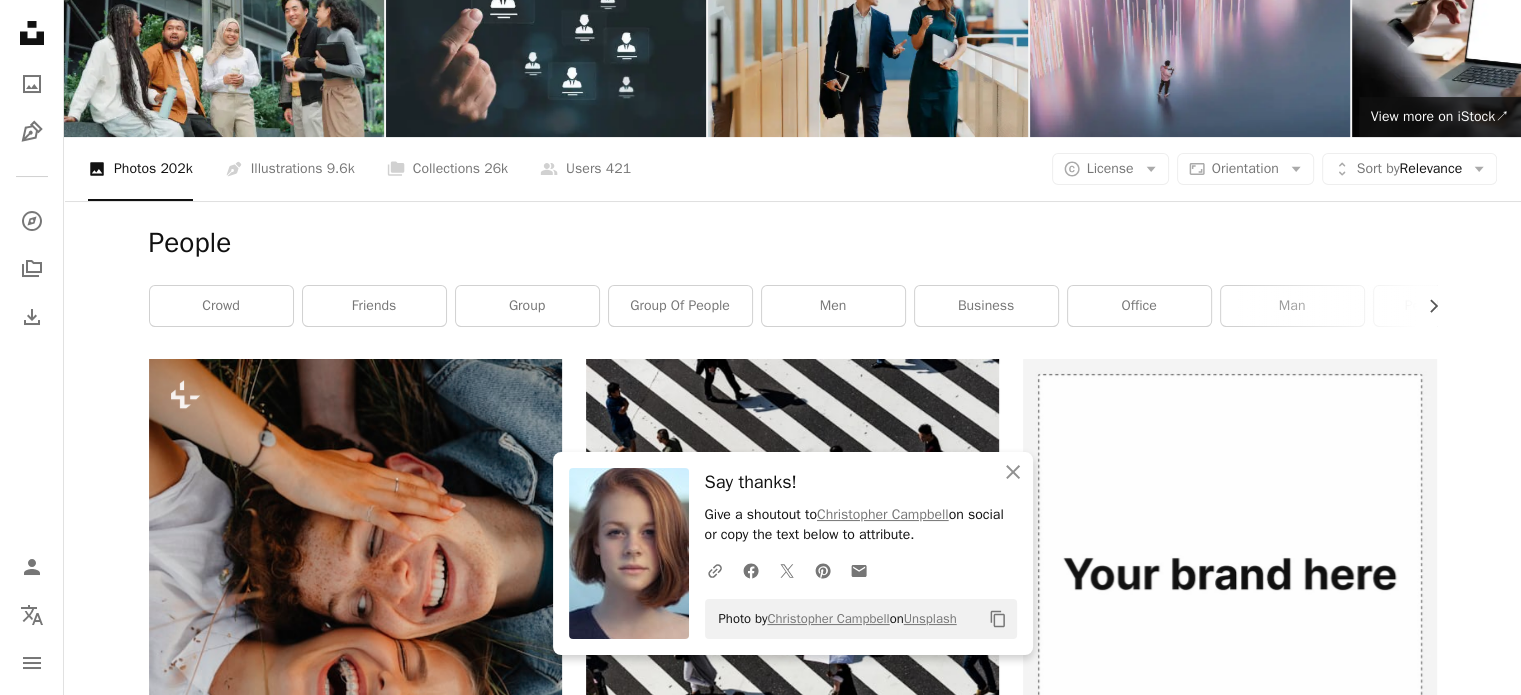 scroll, scrollTop: 400, scrollLeft: 0, axis: vertical 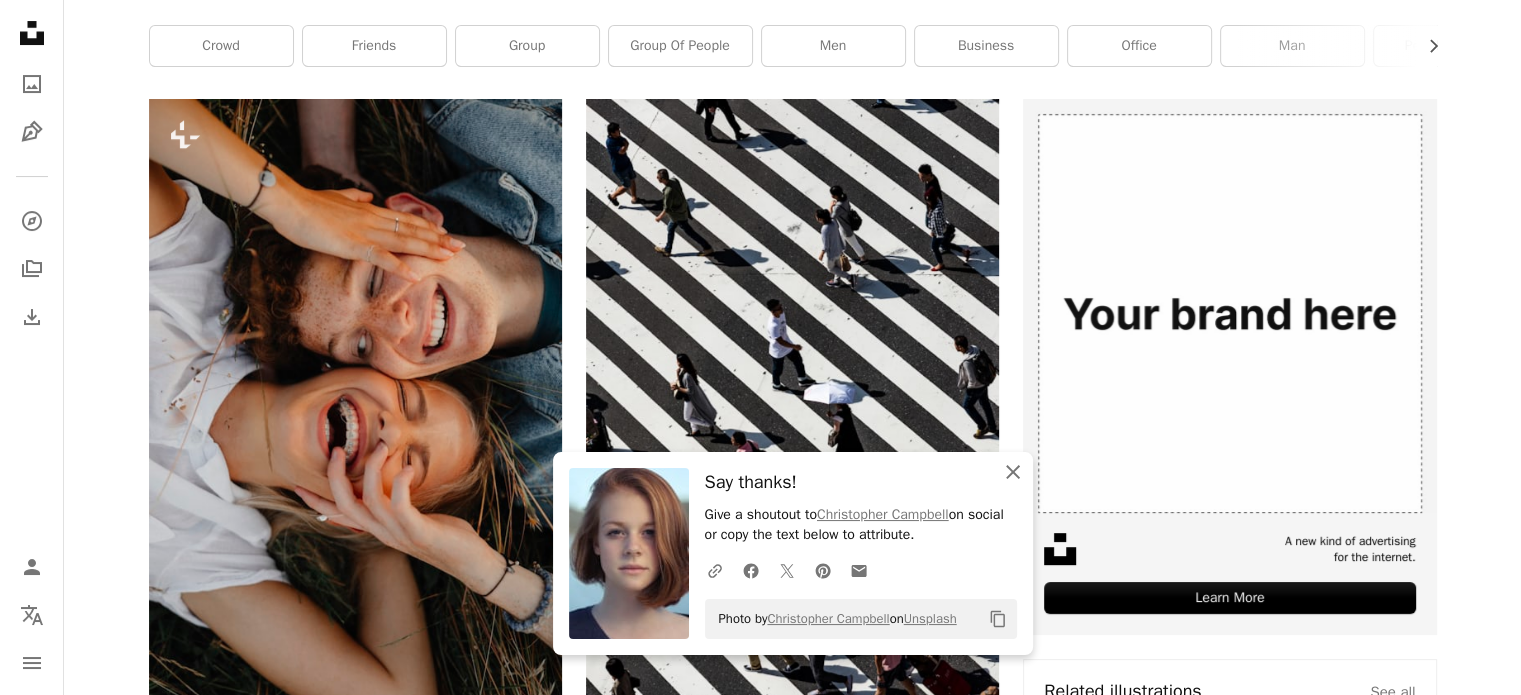 click 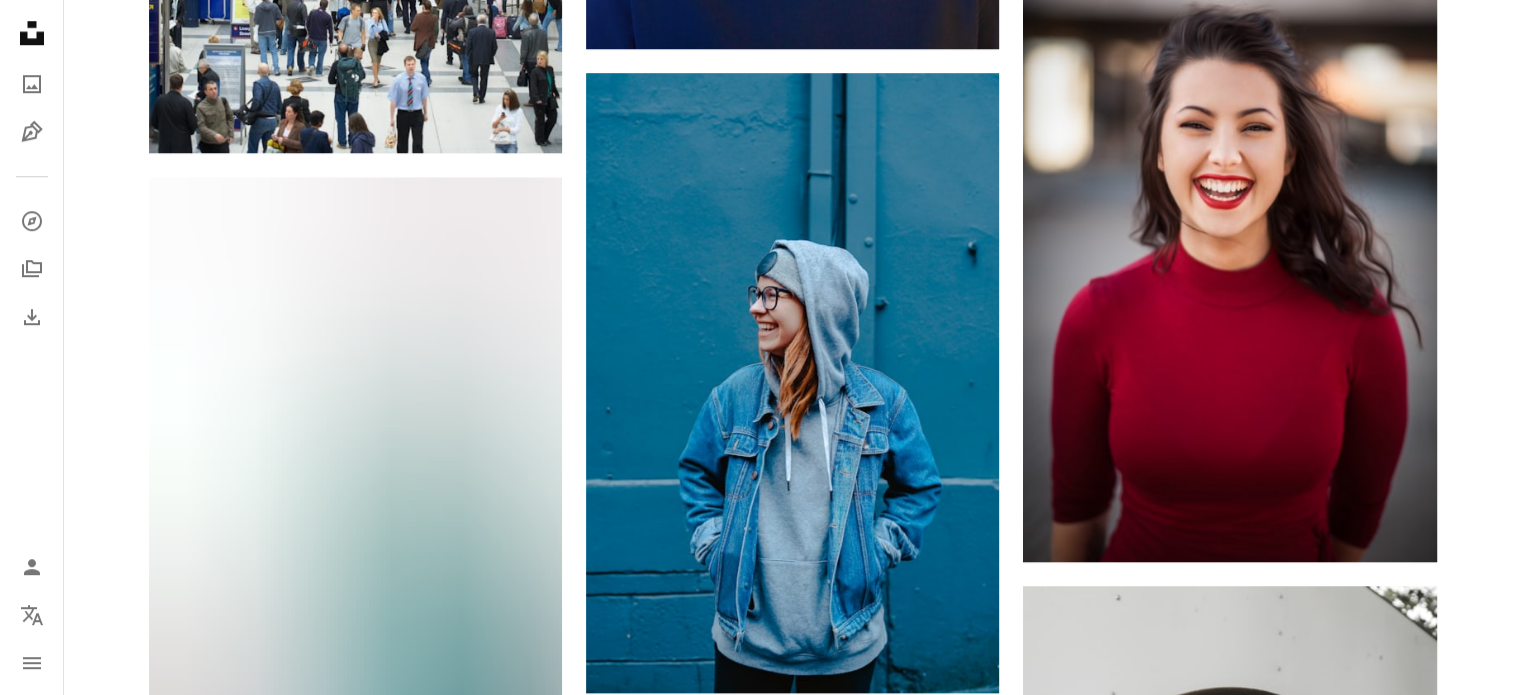 scroll, scrollTop: 1600, scrollLeft: 0, axis: vertical 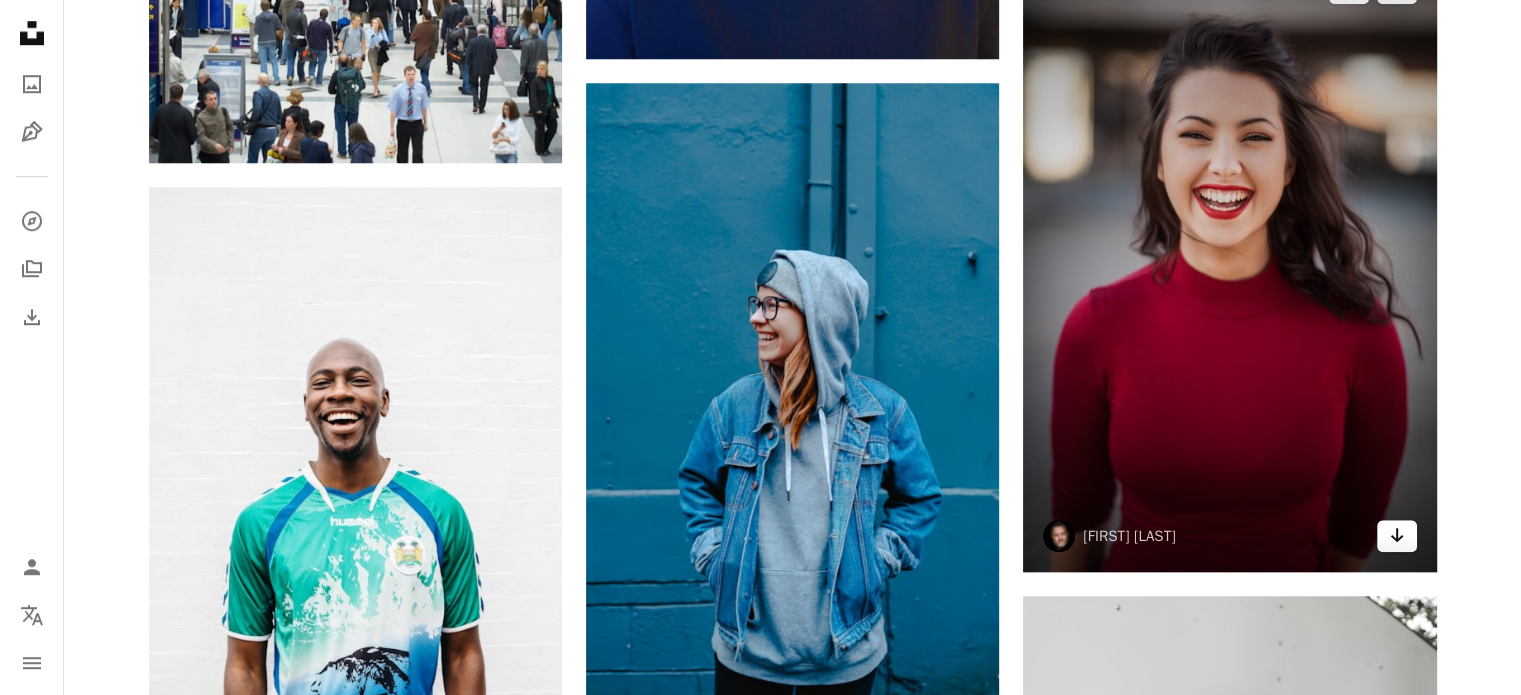 click on "Arrow pointing down" 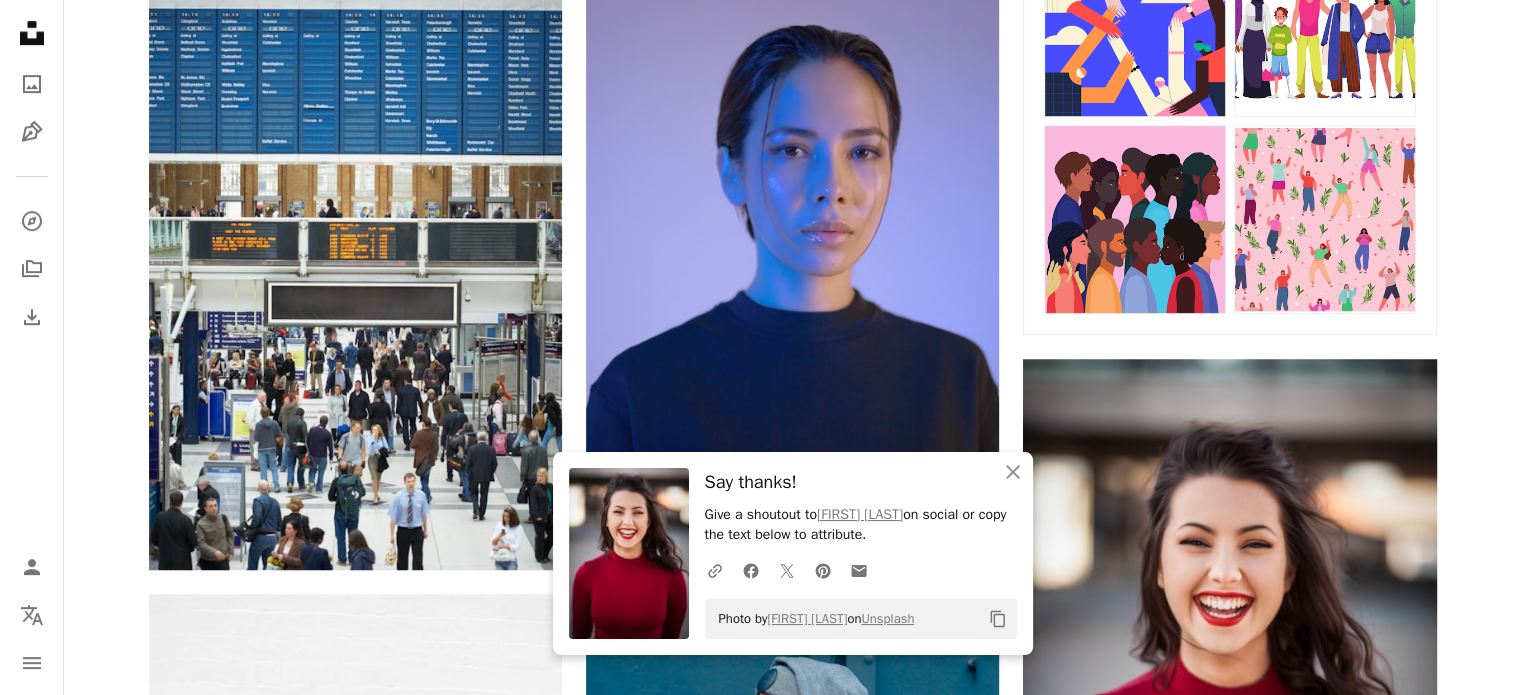 scroll, scrollTop: 1100, scrollLeft: 0, axis: vertical 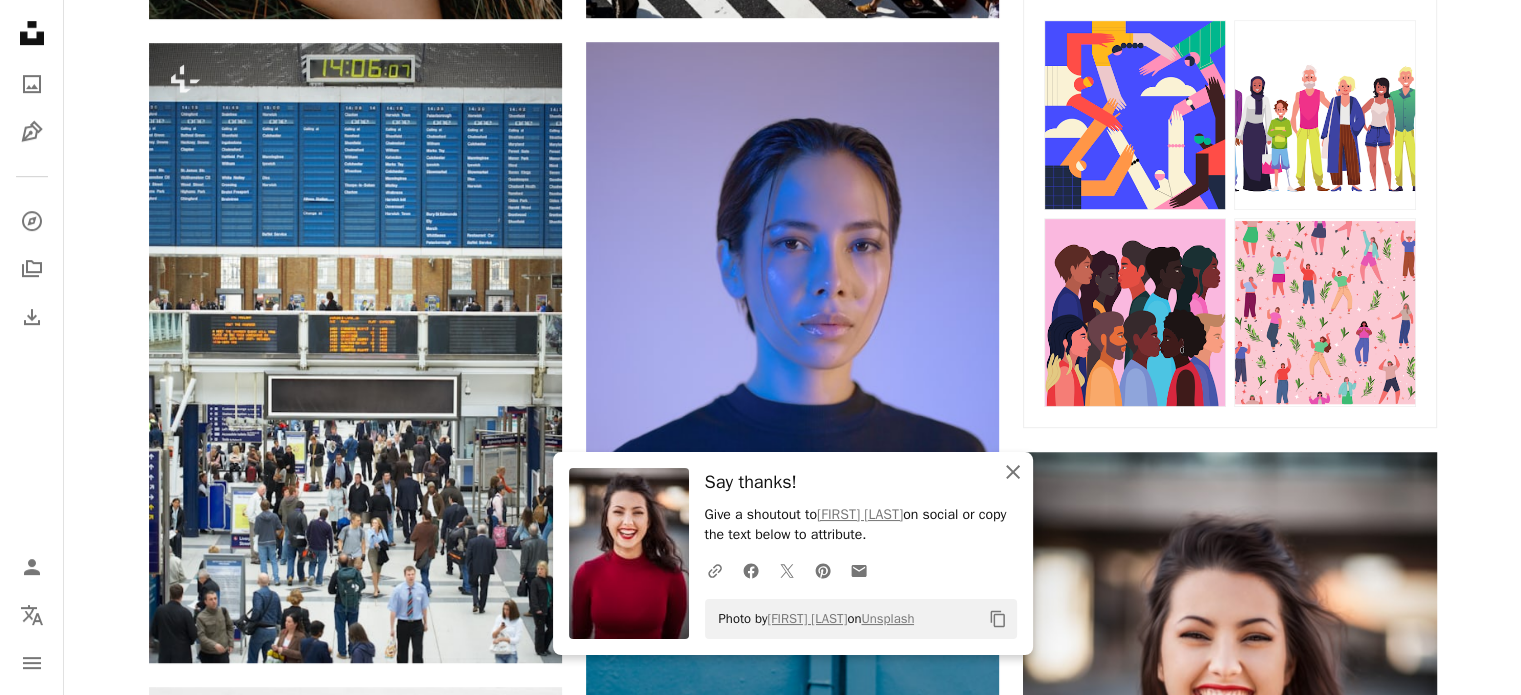 click 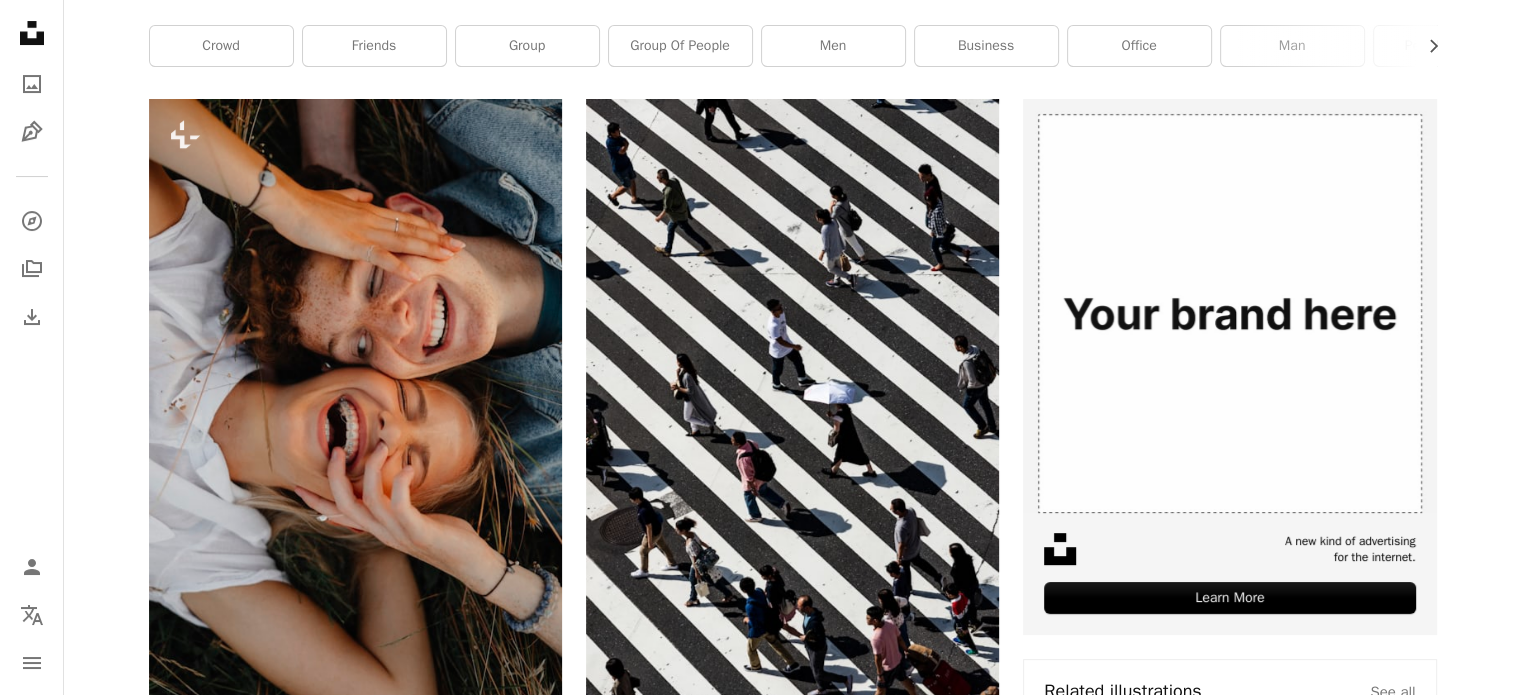 scroll, scrollTop: 0, scrollLeft: 0, axis: both 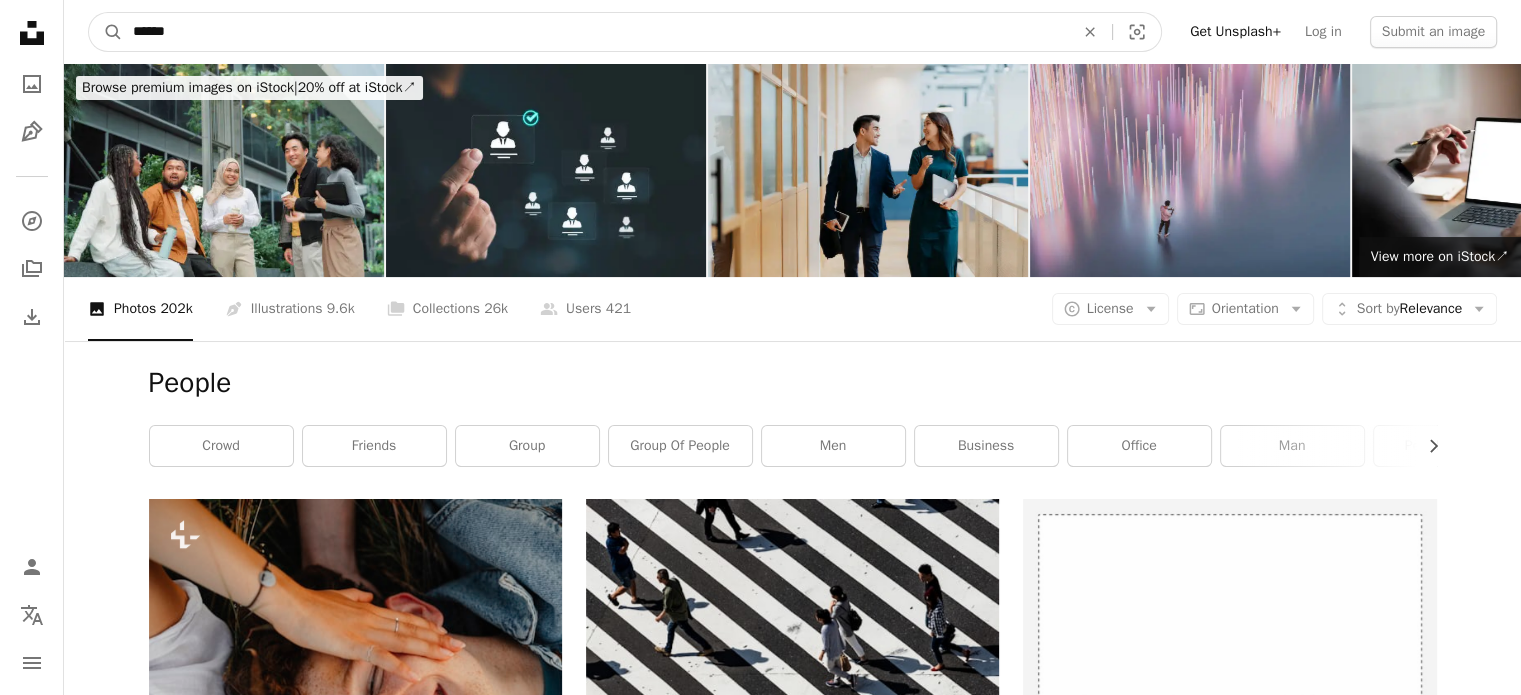 click on "******" at bounding box center (595, 32) 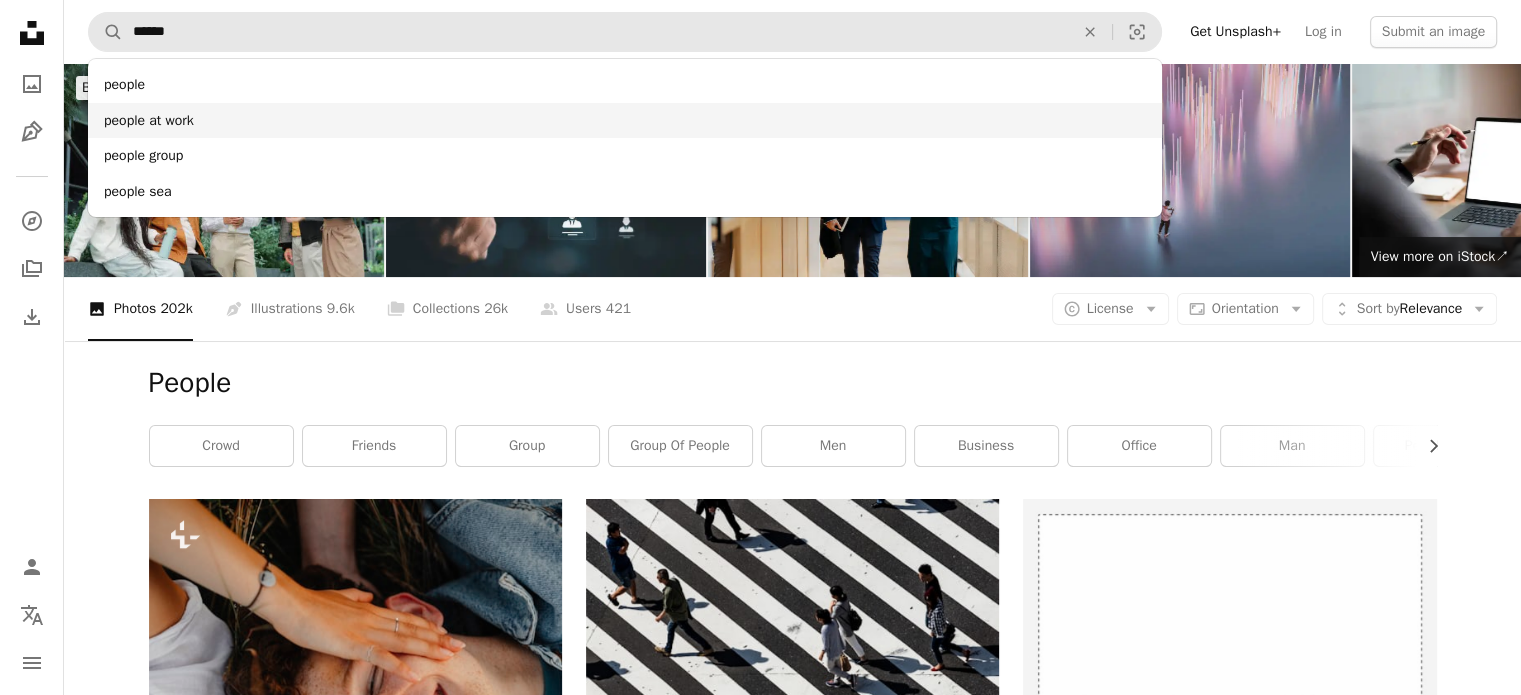 click on "people at work" at bounding box center (625, 121) 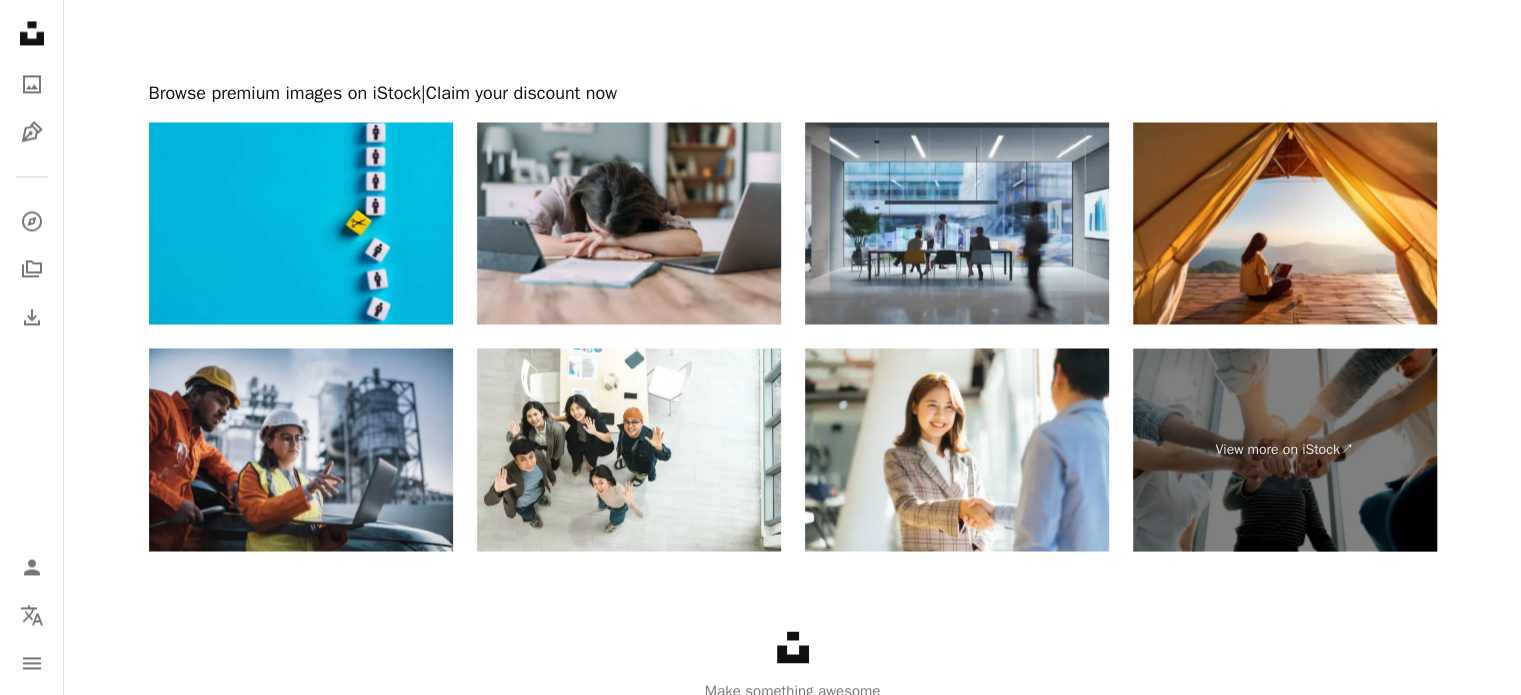 scroll, scrollTop: 3426, scrollLeft: 0, axis: vertical 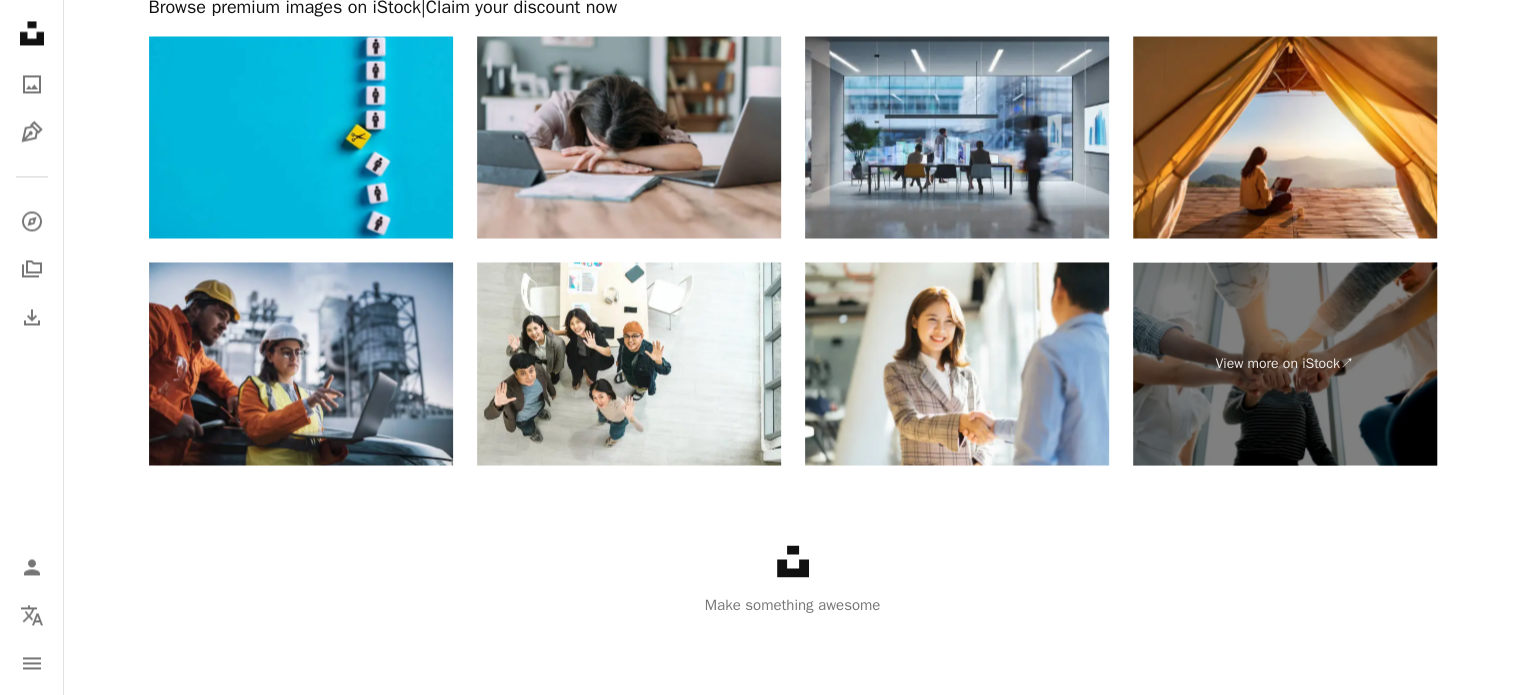 click 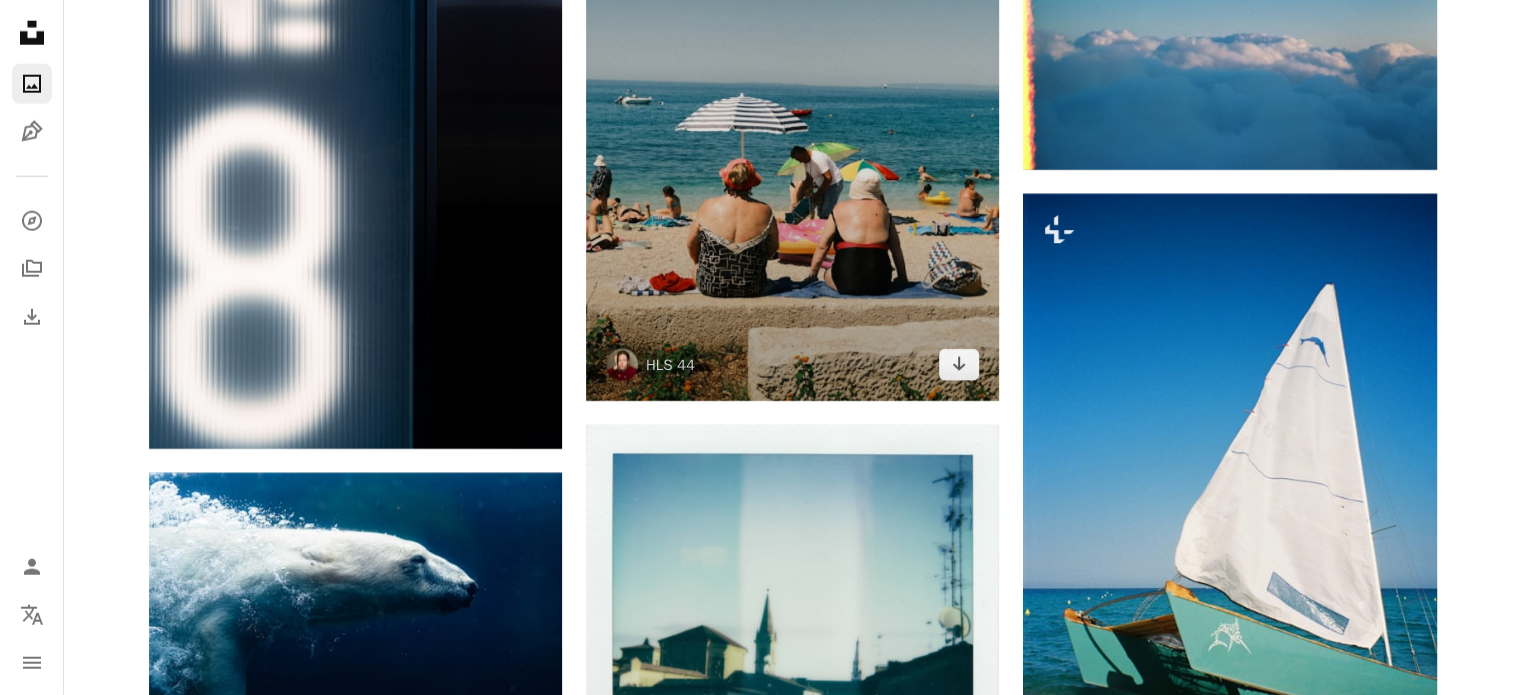 scroll, scrollTop: 5700, scrollLeft: 0, axis: vertical 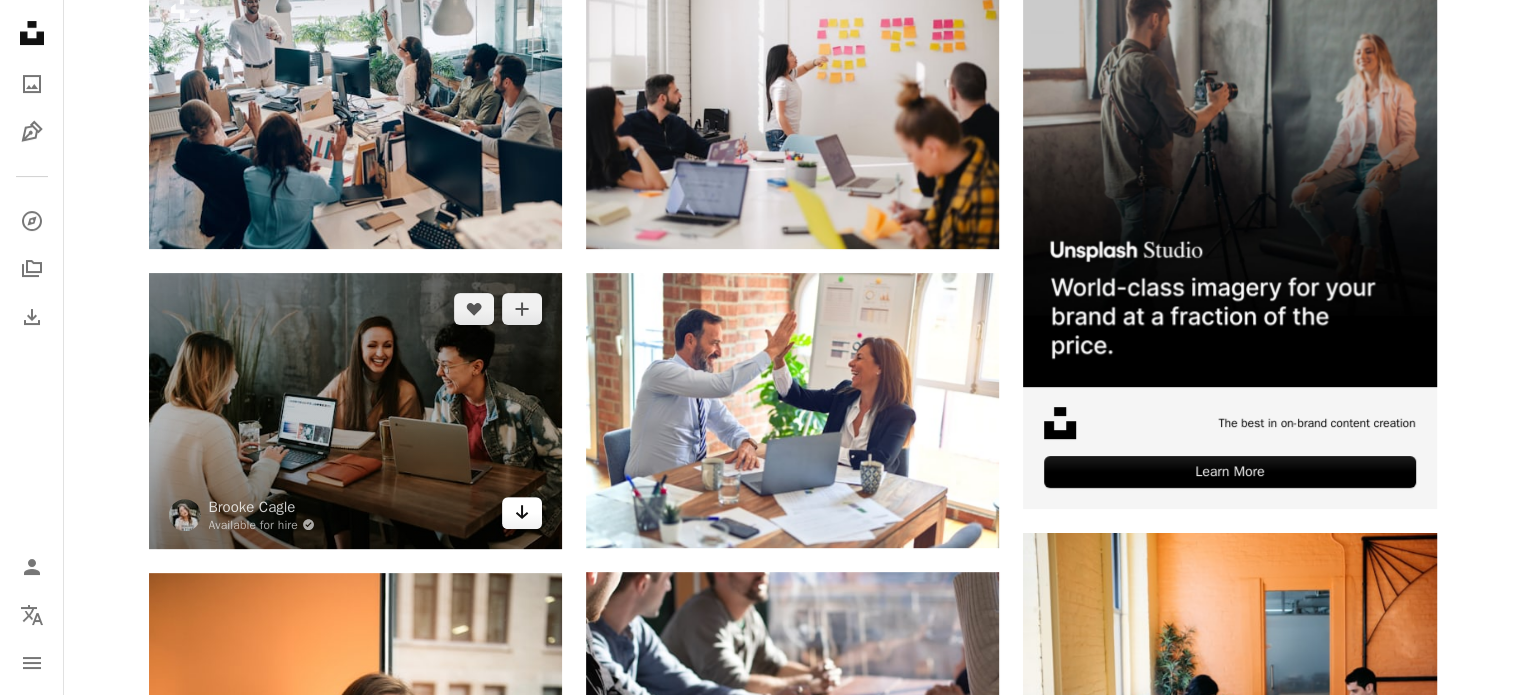 click on "Arrow pointing down" 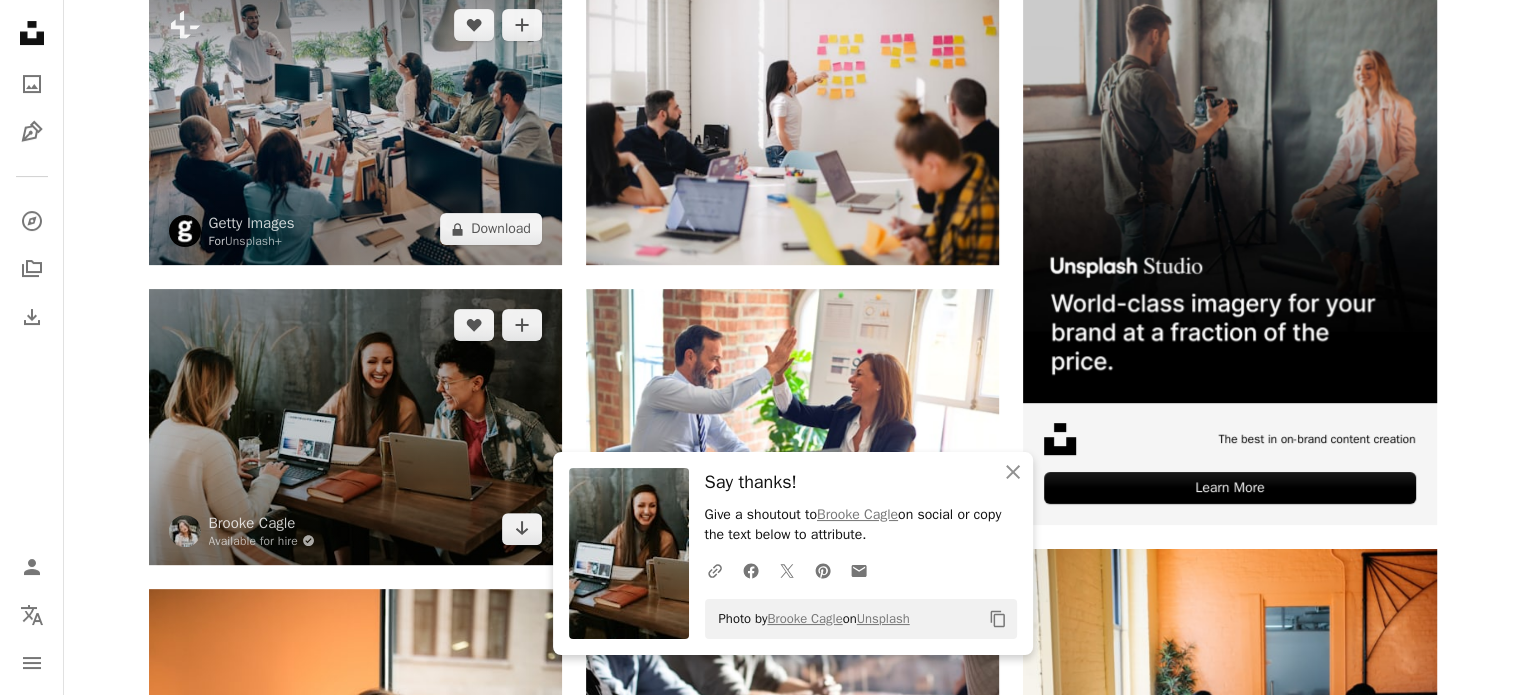 scroll, scrollTop: 526, scrollLeft: 0, axis: vertical 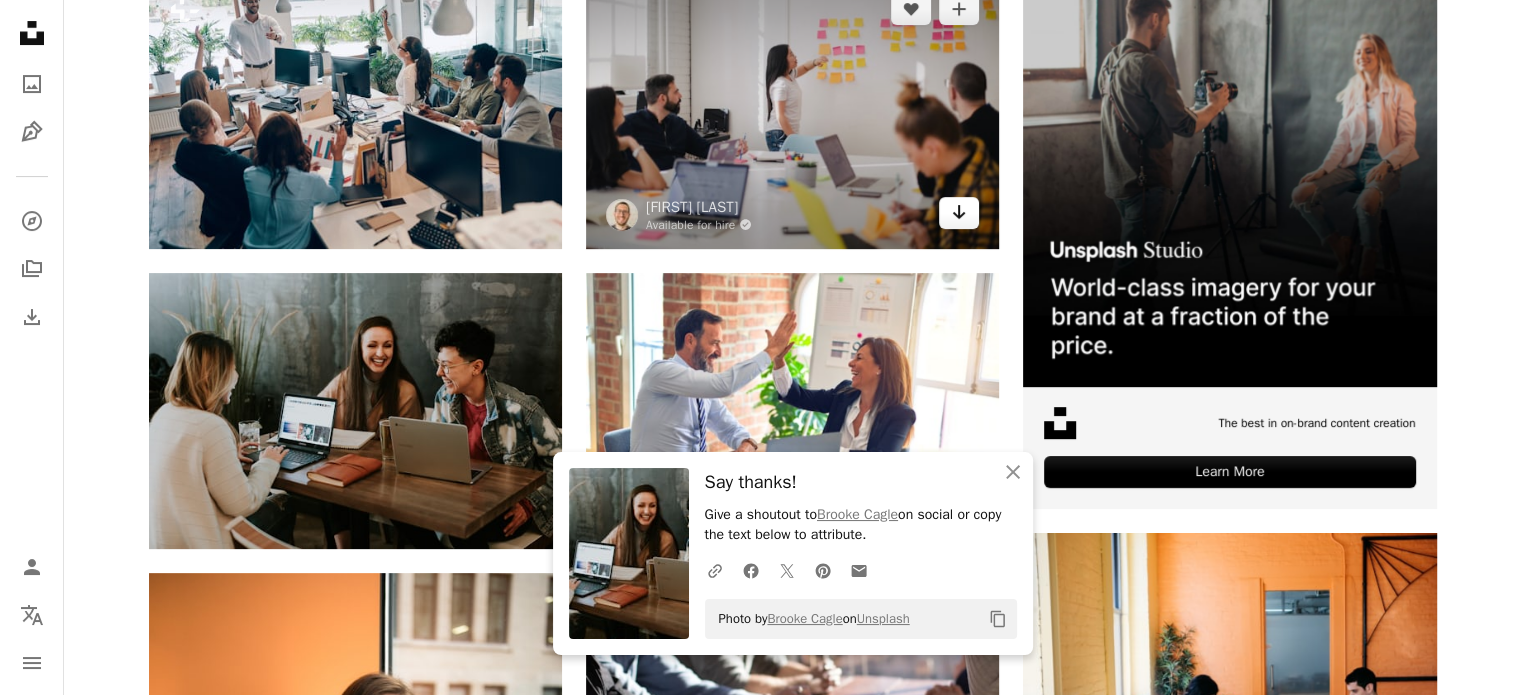 click on "Arrow pointing down" 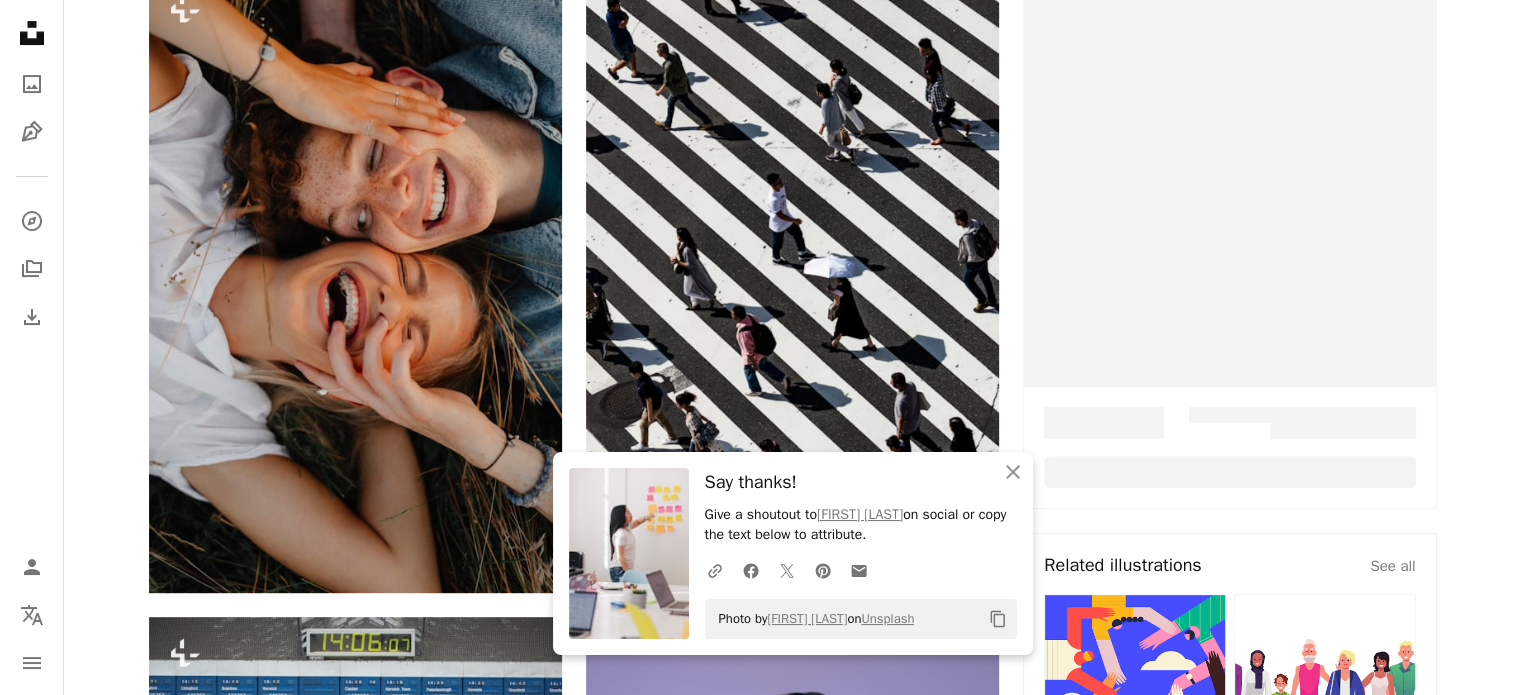 scroll, scrollTop: 0, scrollLeft: 0, axis: both 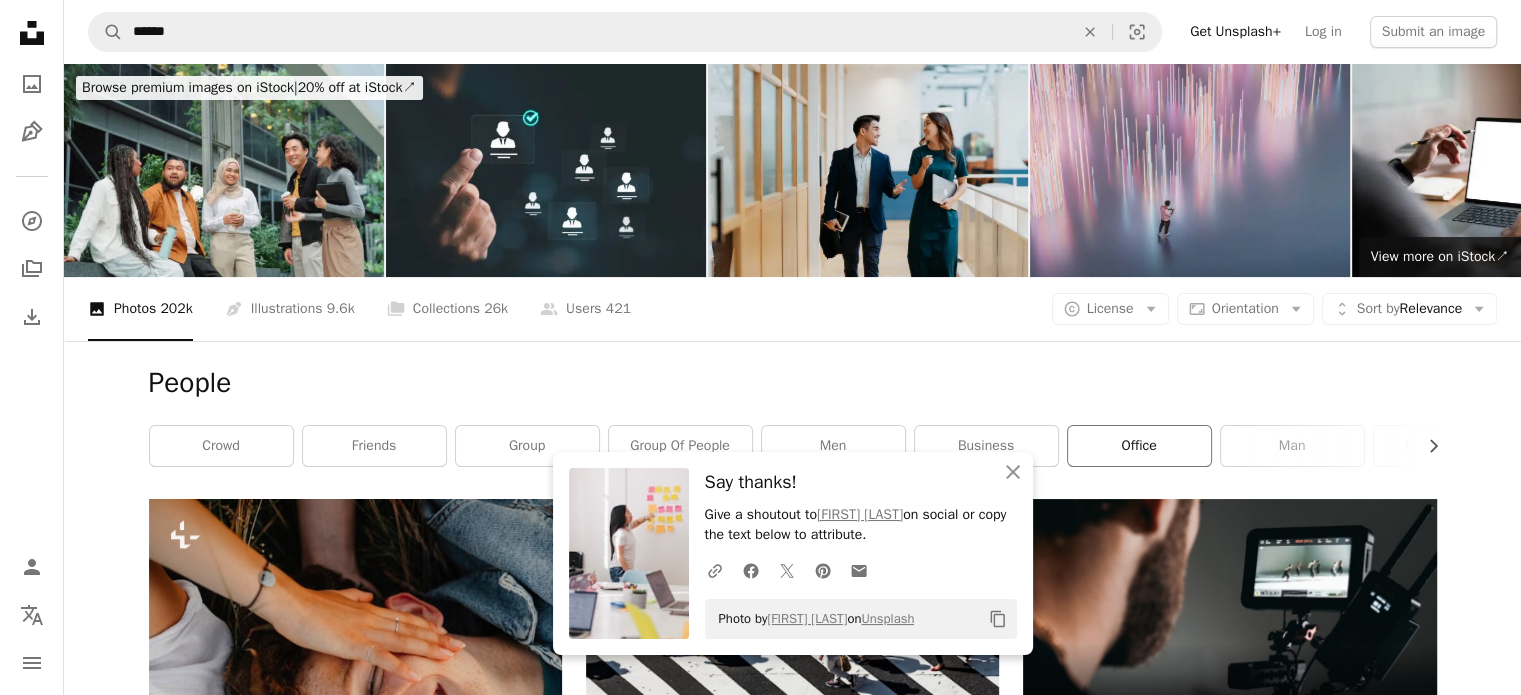 click on "office" at bounding box center [1139, 446] 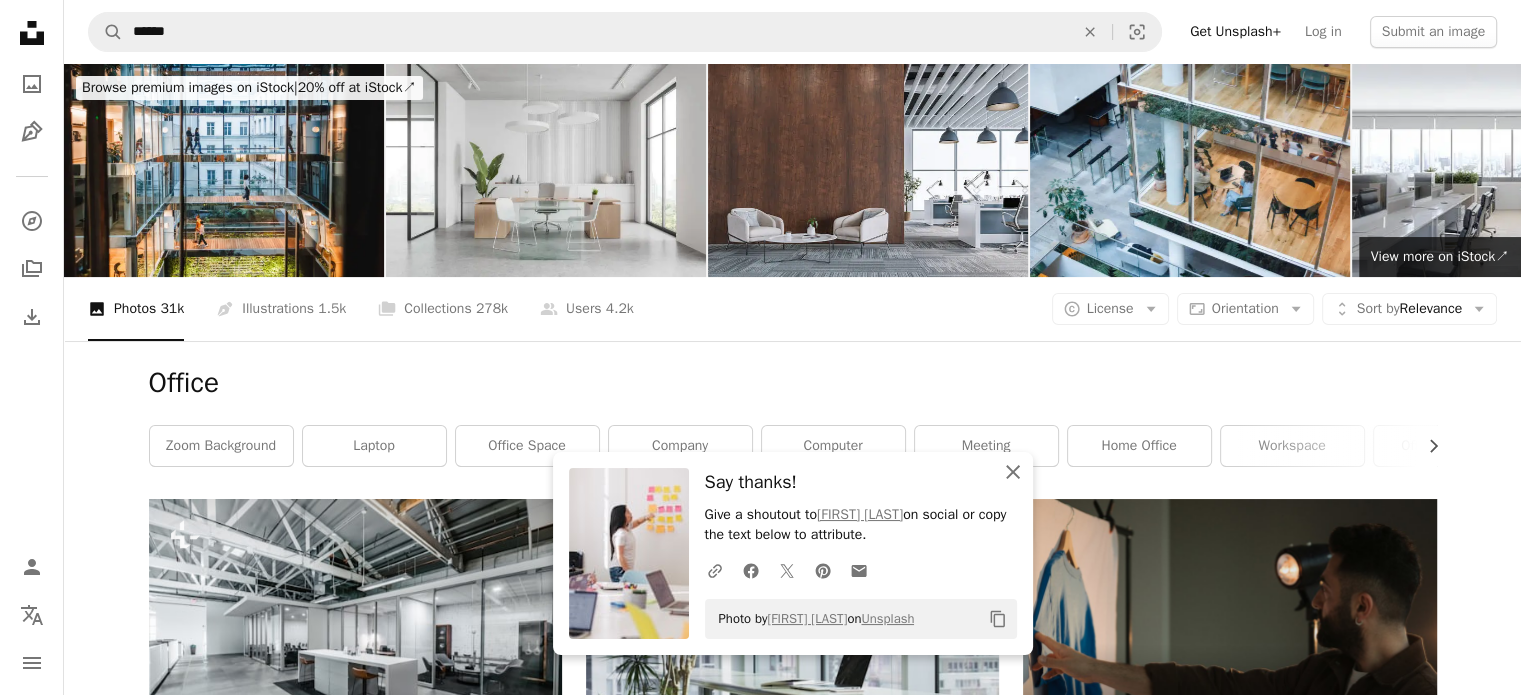 click on "An X shape" 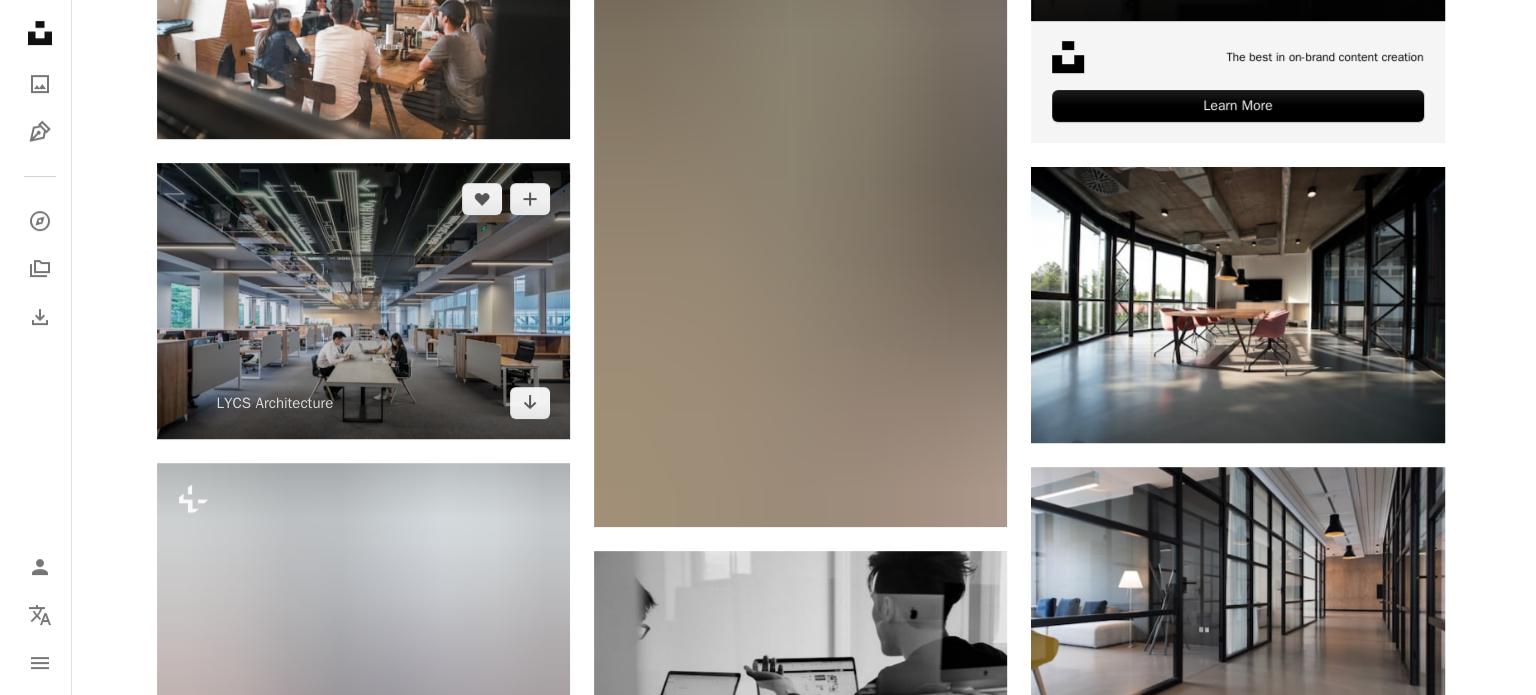 scroll, scrollTop: 1100, scrollLeft: 0, axis: vertical 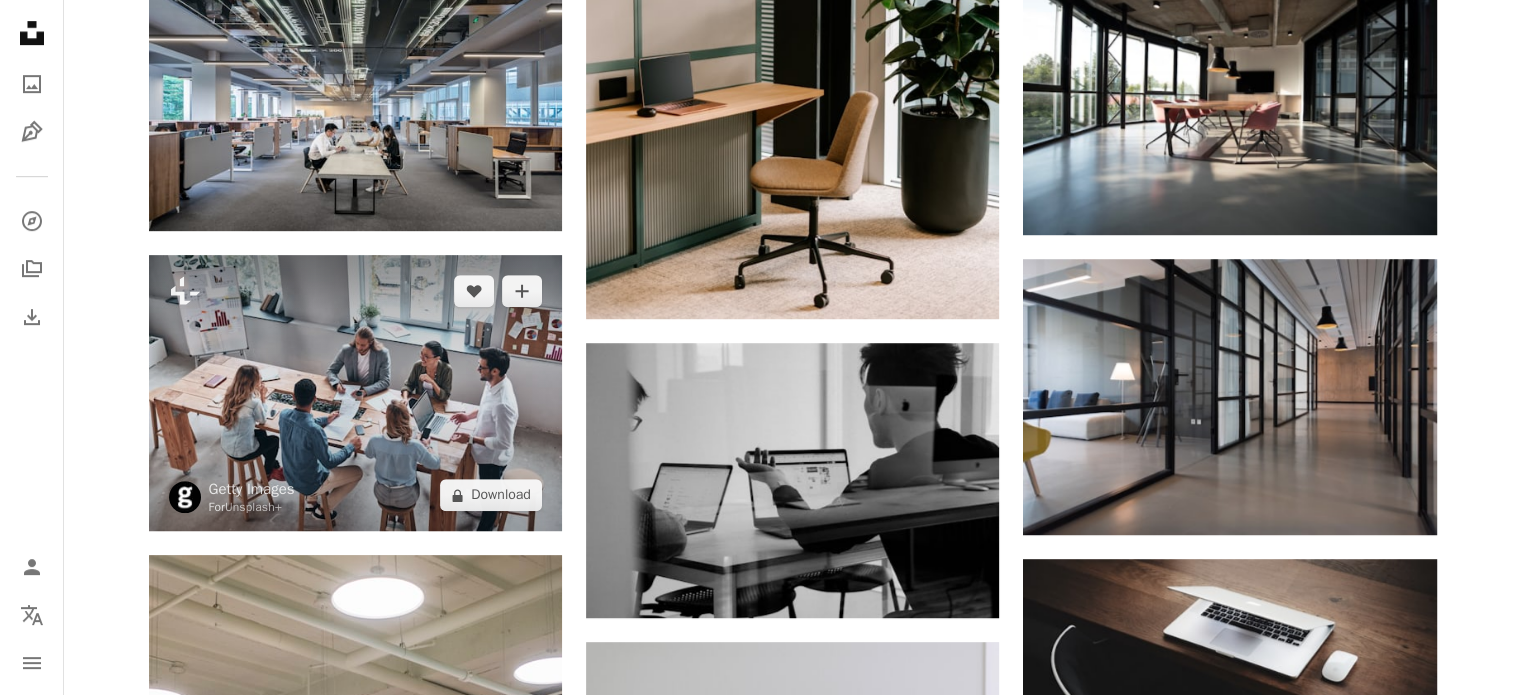 click at bounding box center [355, 393] 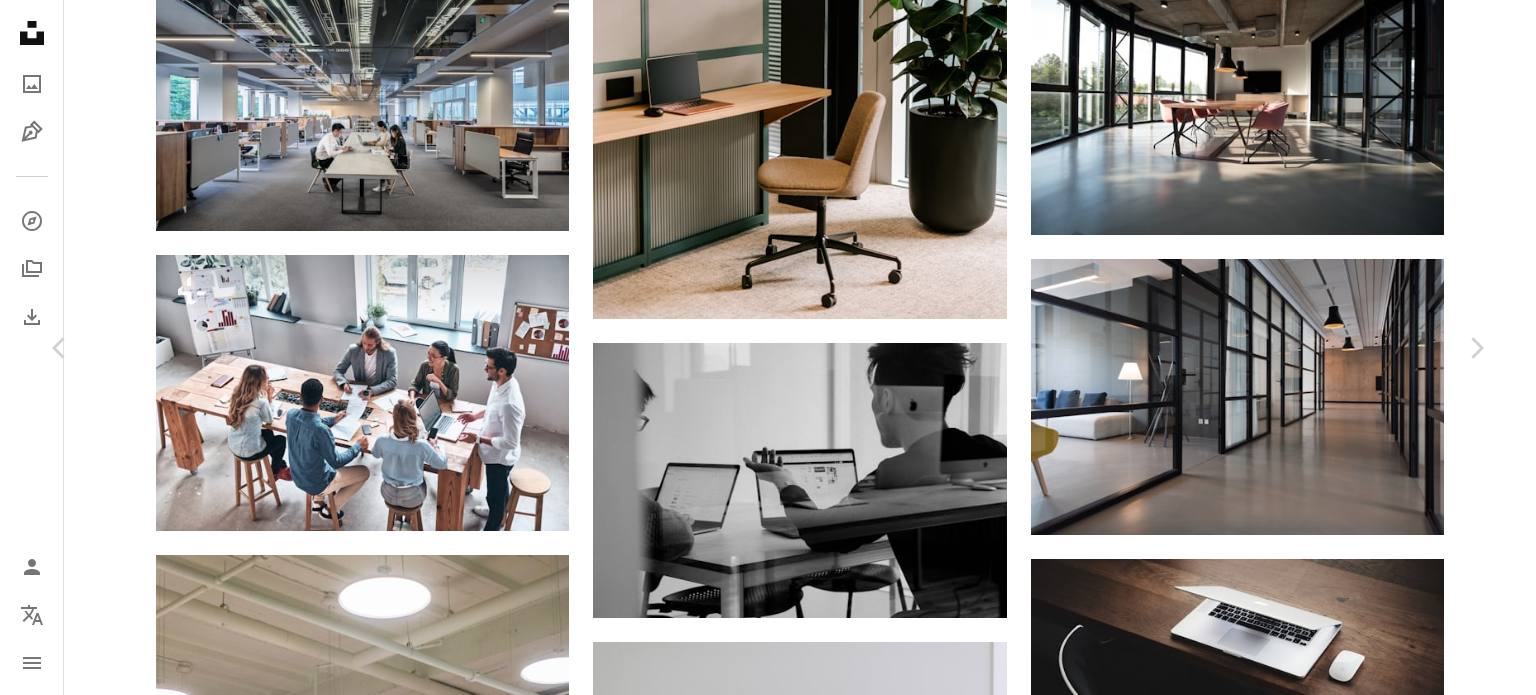 drag, startPoint x: 1100, startPoint y: 259, endPoint x: 750, endPoint y: 318, distance: 354.93802 